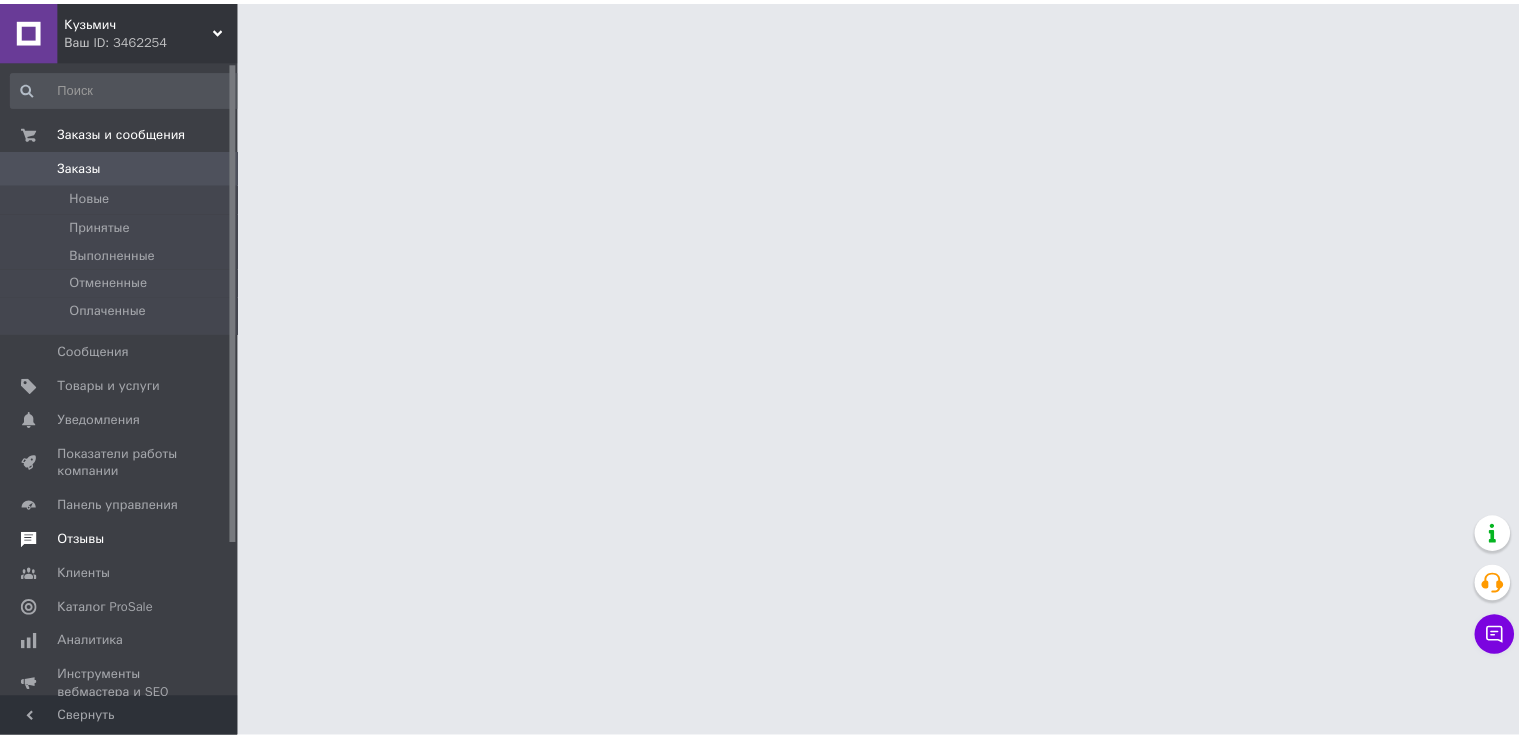scroll, scrollTop: 0, scrollLeft: 0, axis: both 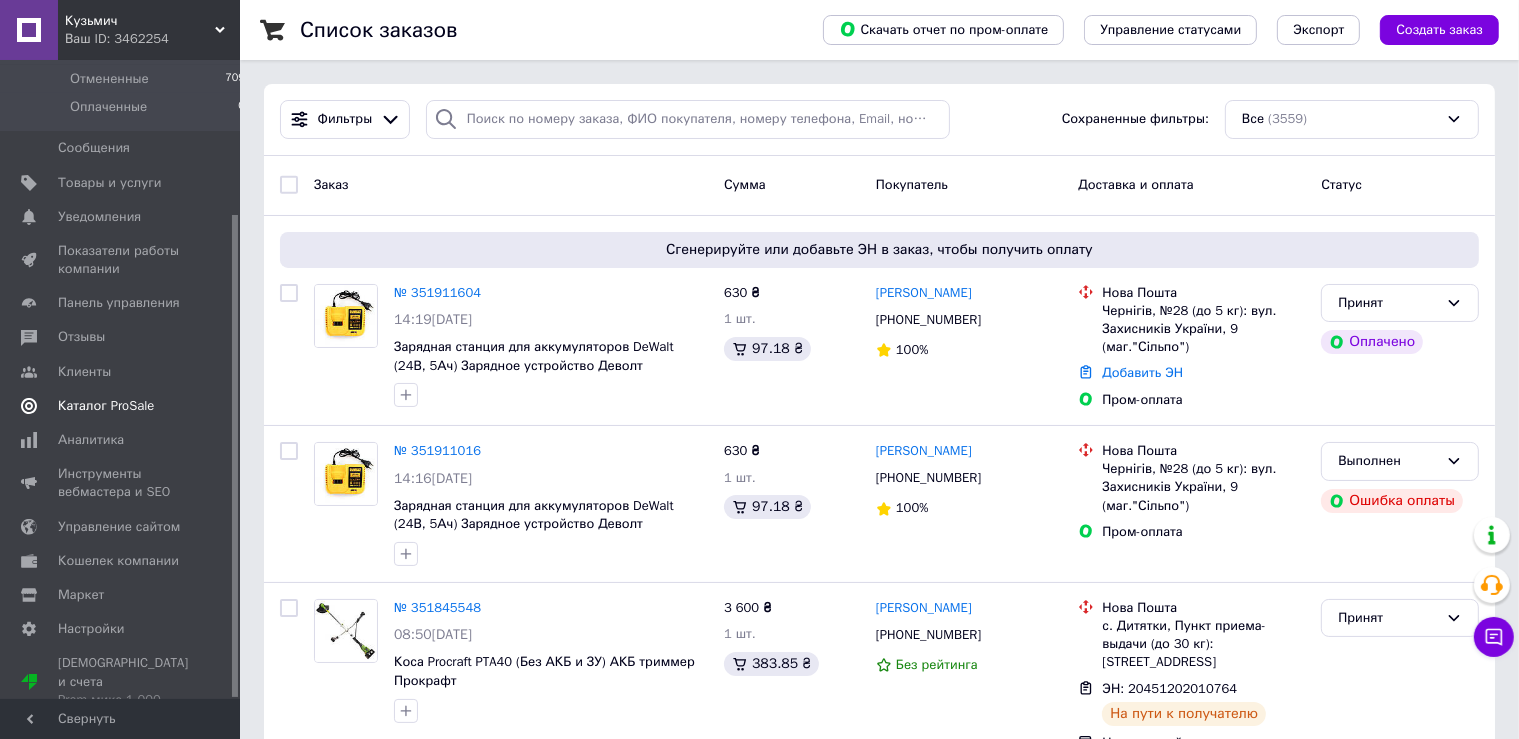 click on "Каталог ProSale" at bounding box center (121, 406) 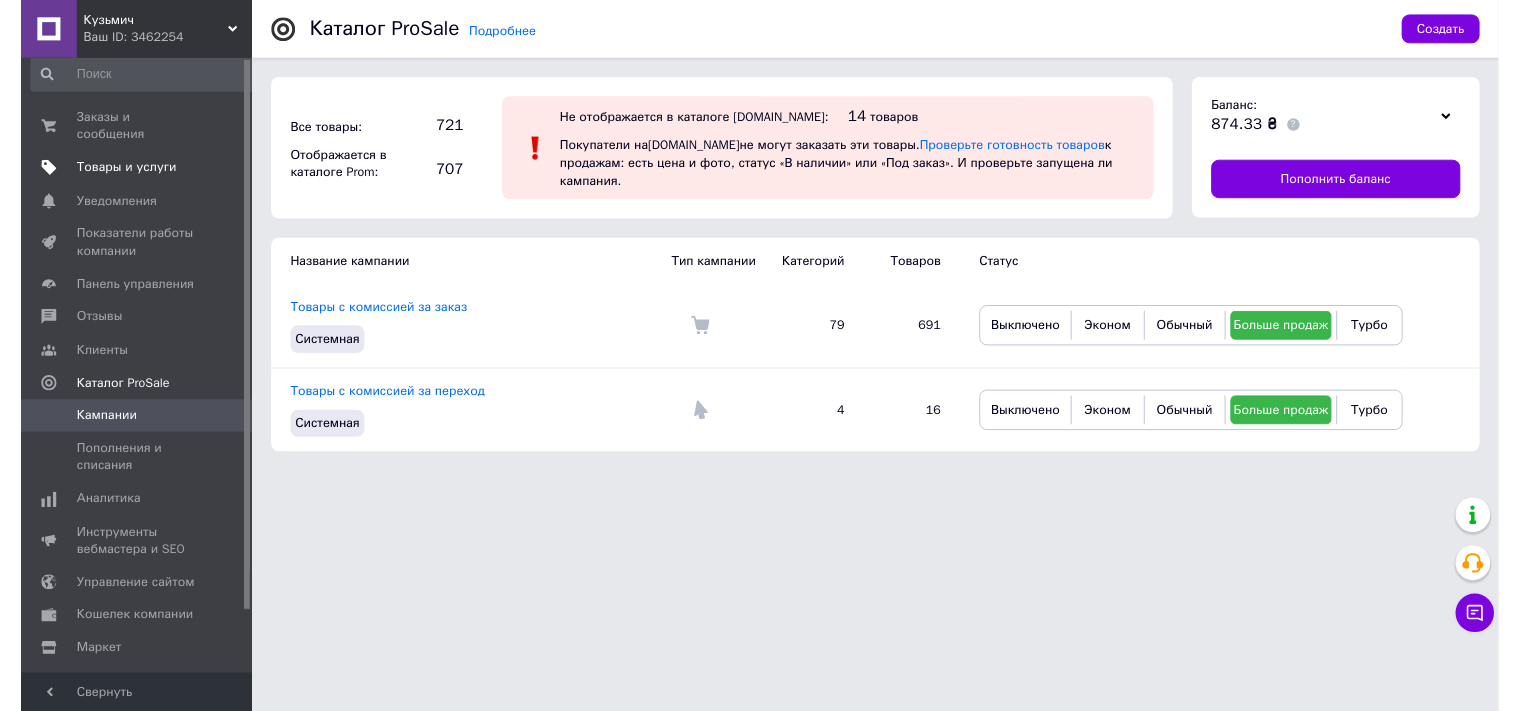 scroll, scrollTop: 0, scrollLeft: 0, axis: both 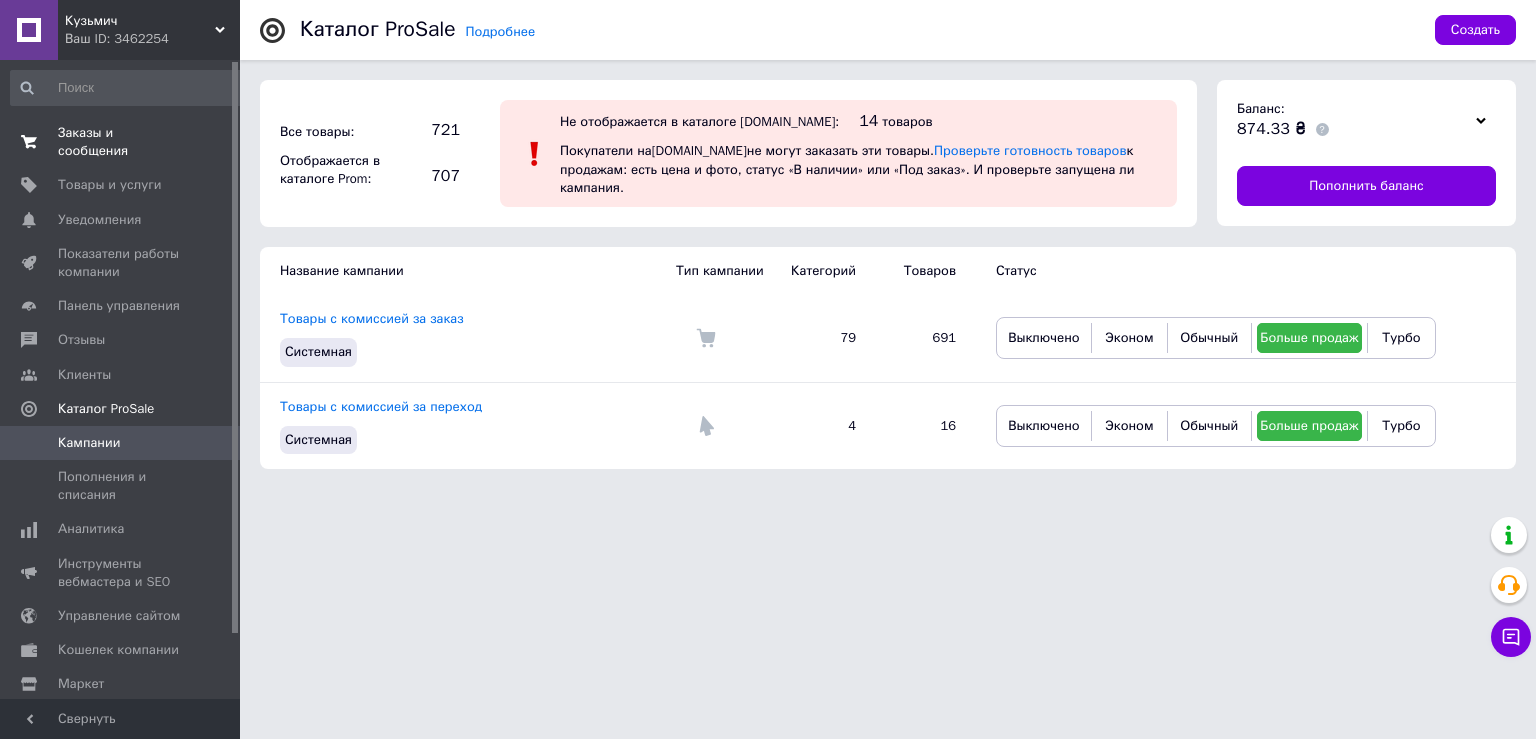 click on "Заказы и сообщения" at bounding box center [121, 142] 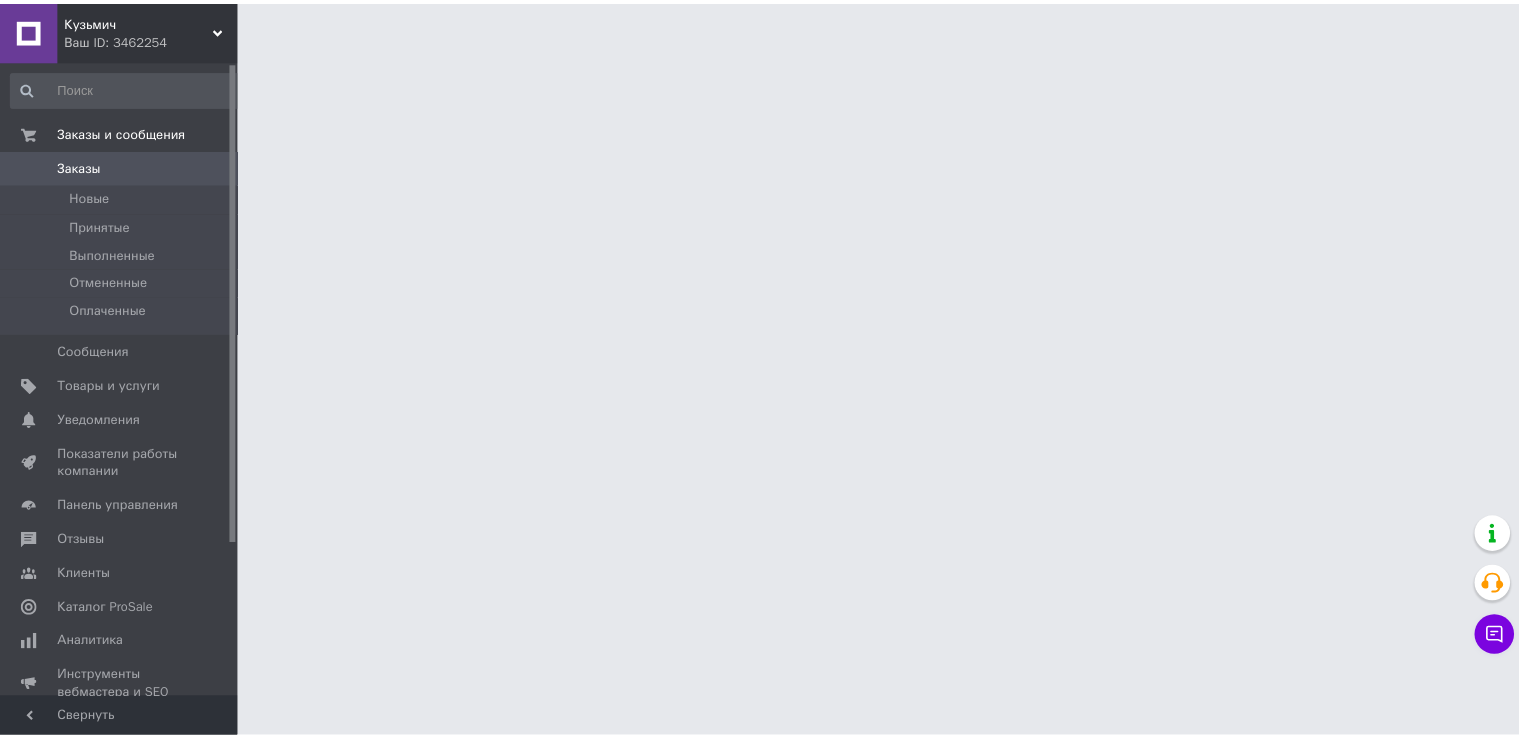 scroll, scrollTop: 0, scrollLeft: 0, axis: both 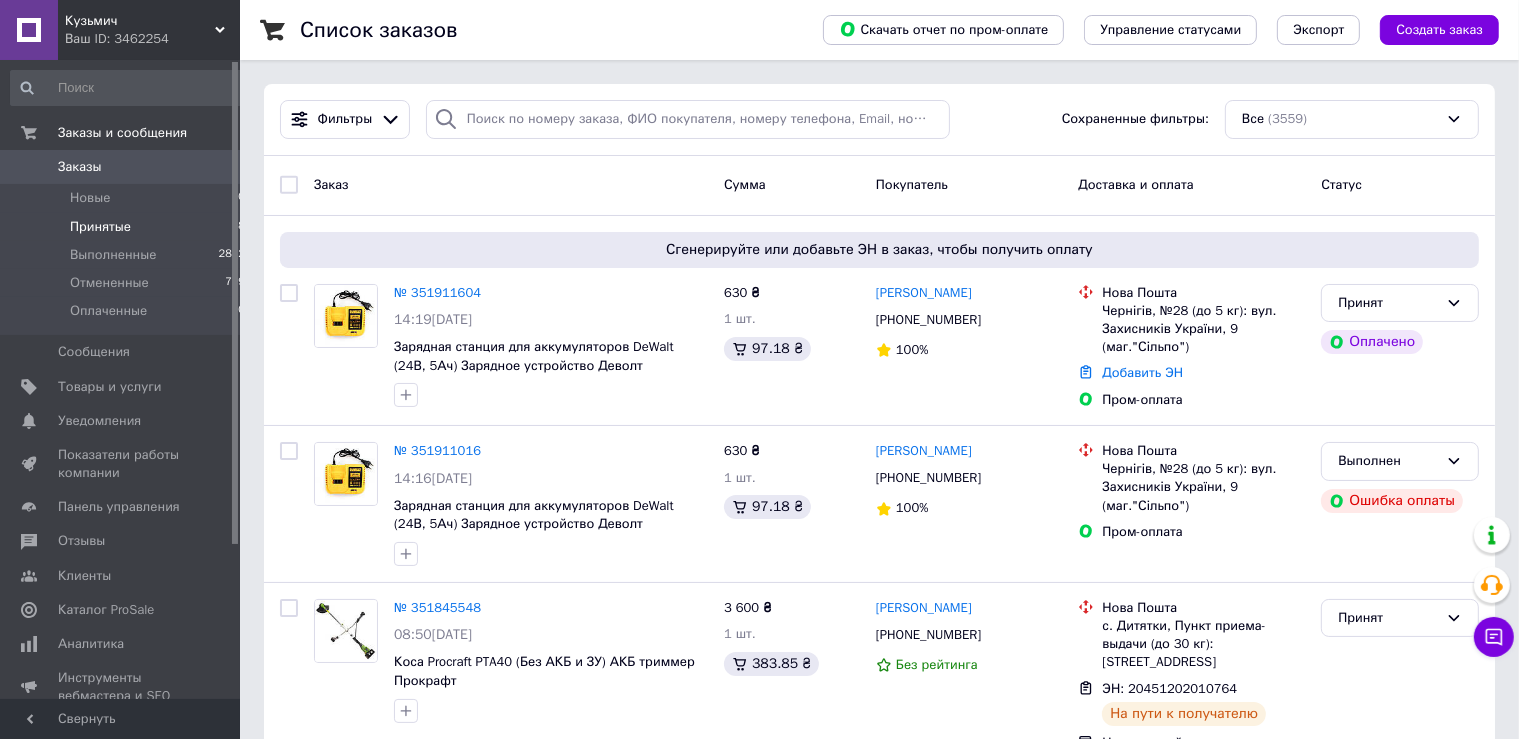 click on "Принятые 8" at bounding box center (128, 227) 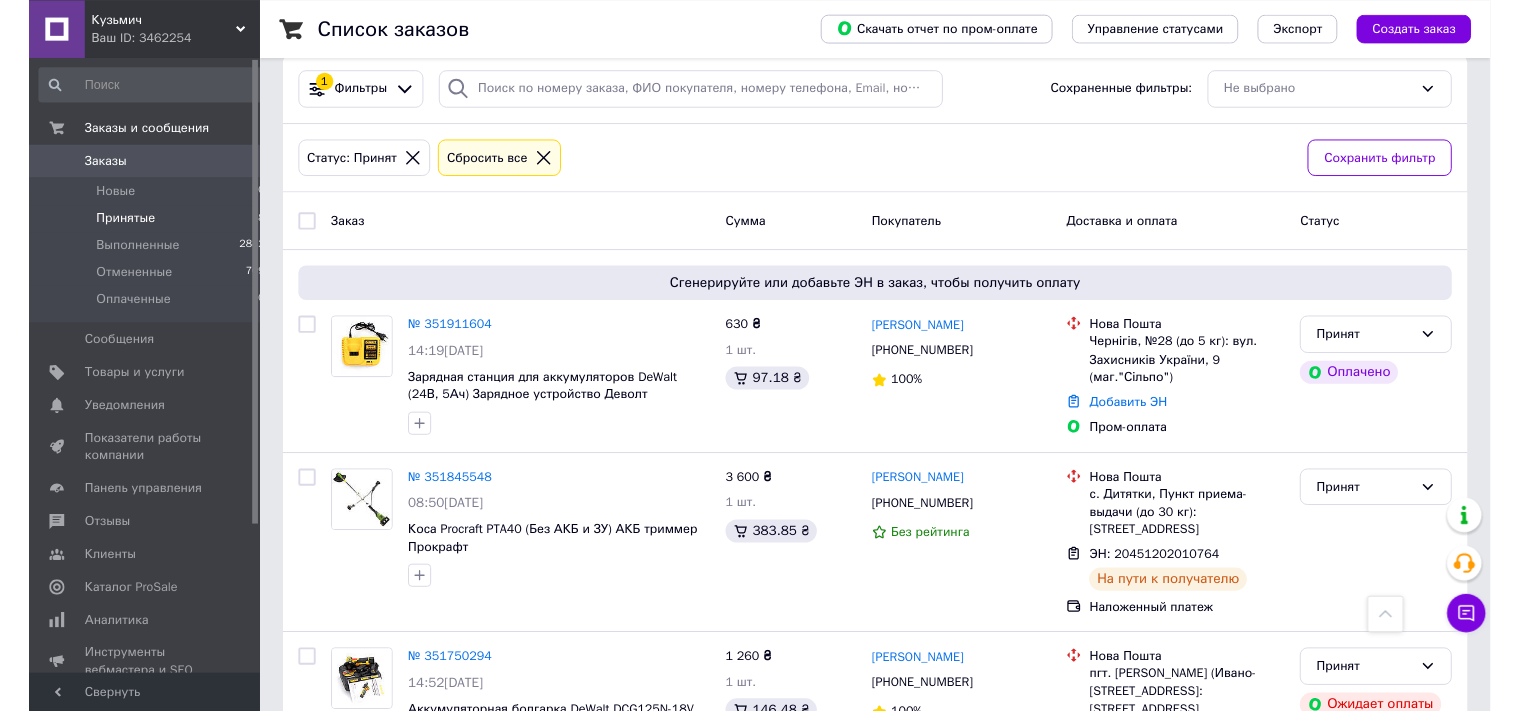 scroll, scrollTop: 0, scrollLeft: 0, axis: both 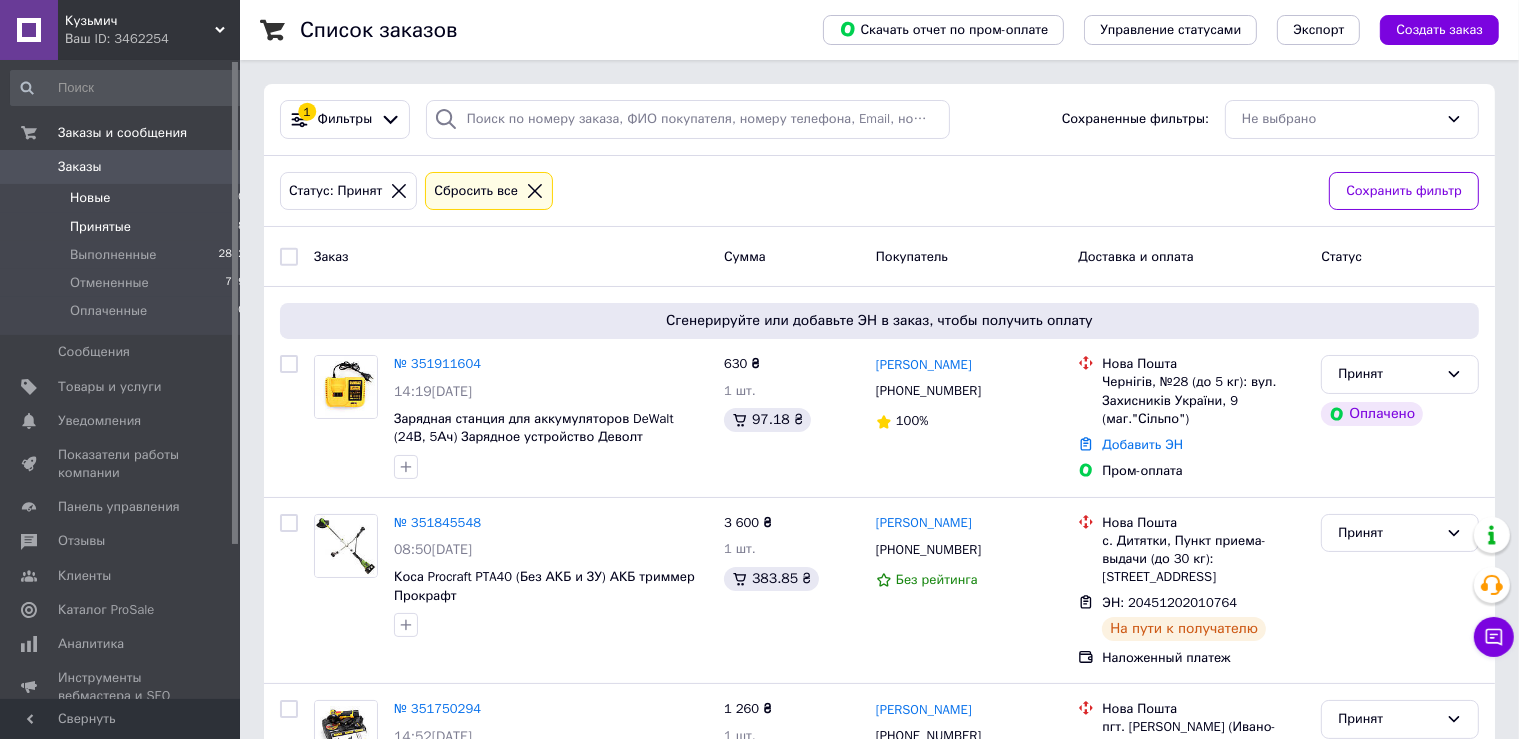 click on "Новые 0" at bounding box center (128, 198) 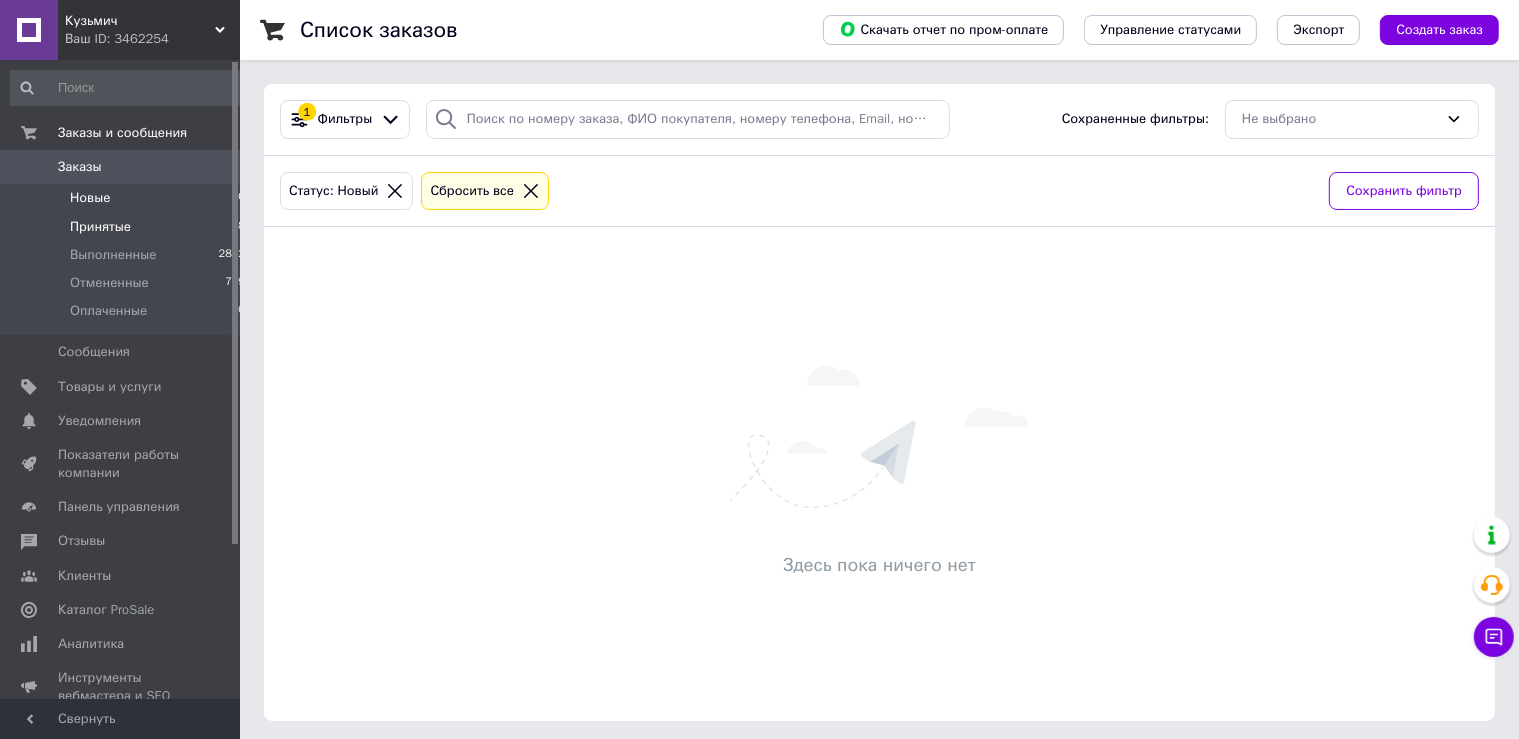 click on "Принятые 8" at bounding box center (128, 227) 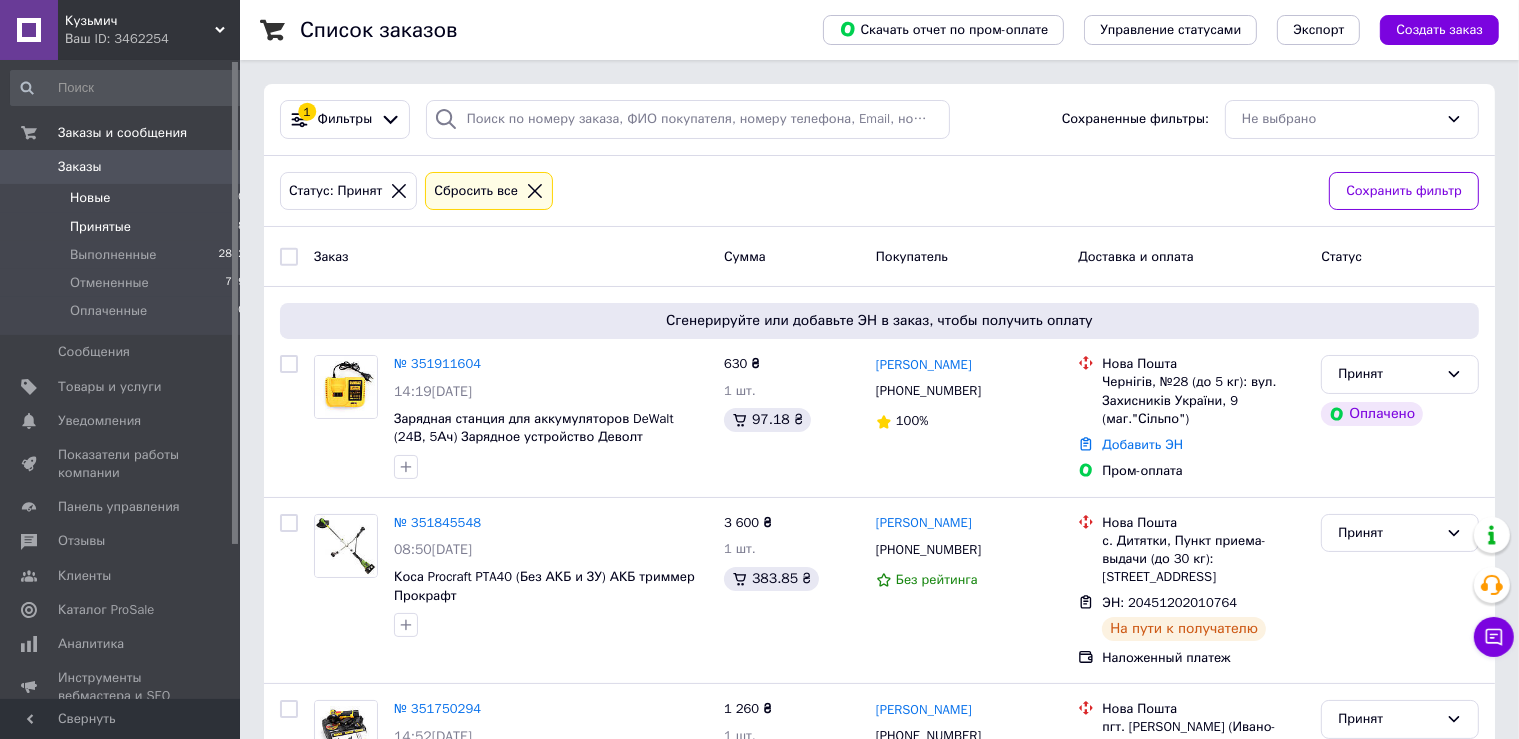 click on "Новые 0" at bounding box center [128, 198] 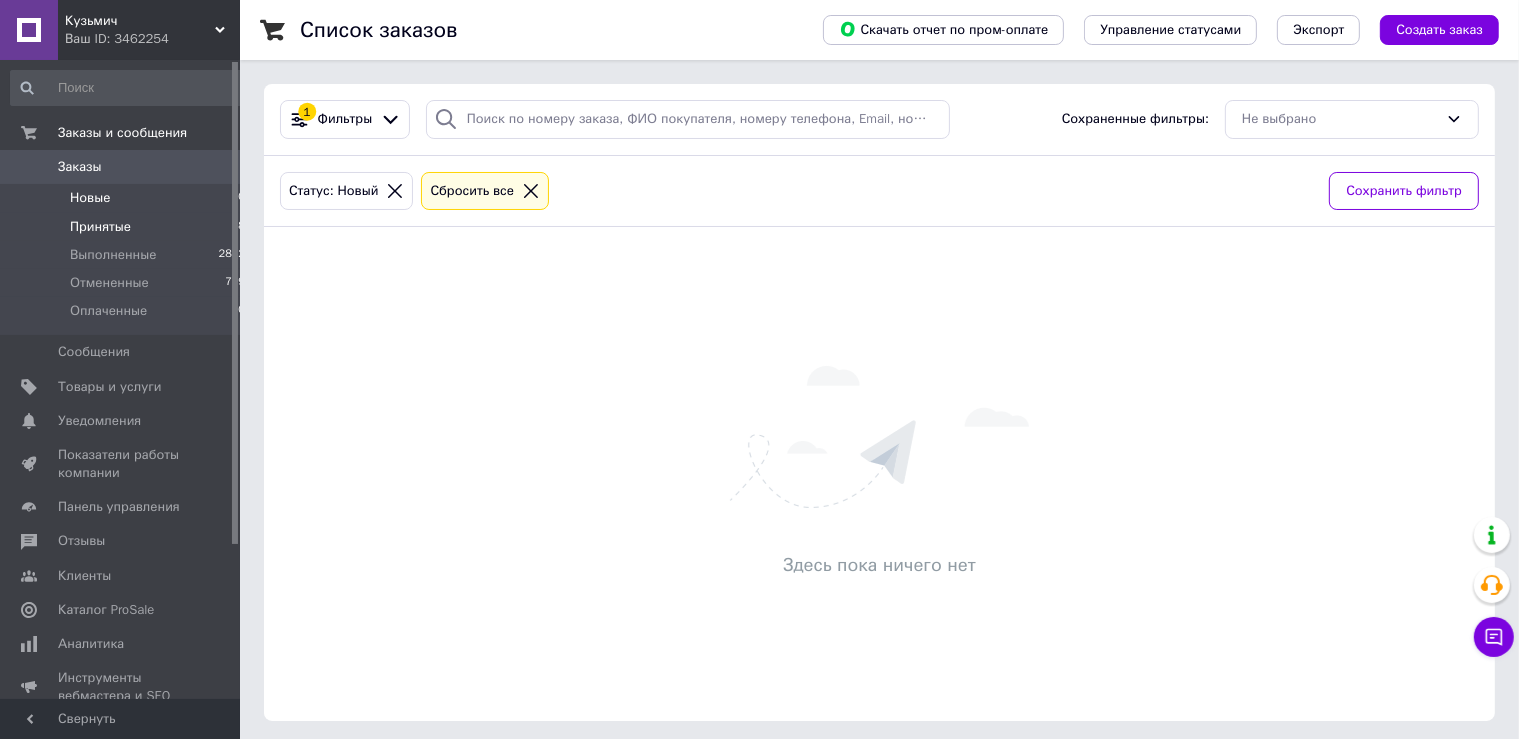 click on "Принятые 8" at bounding box center (128, 227) 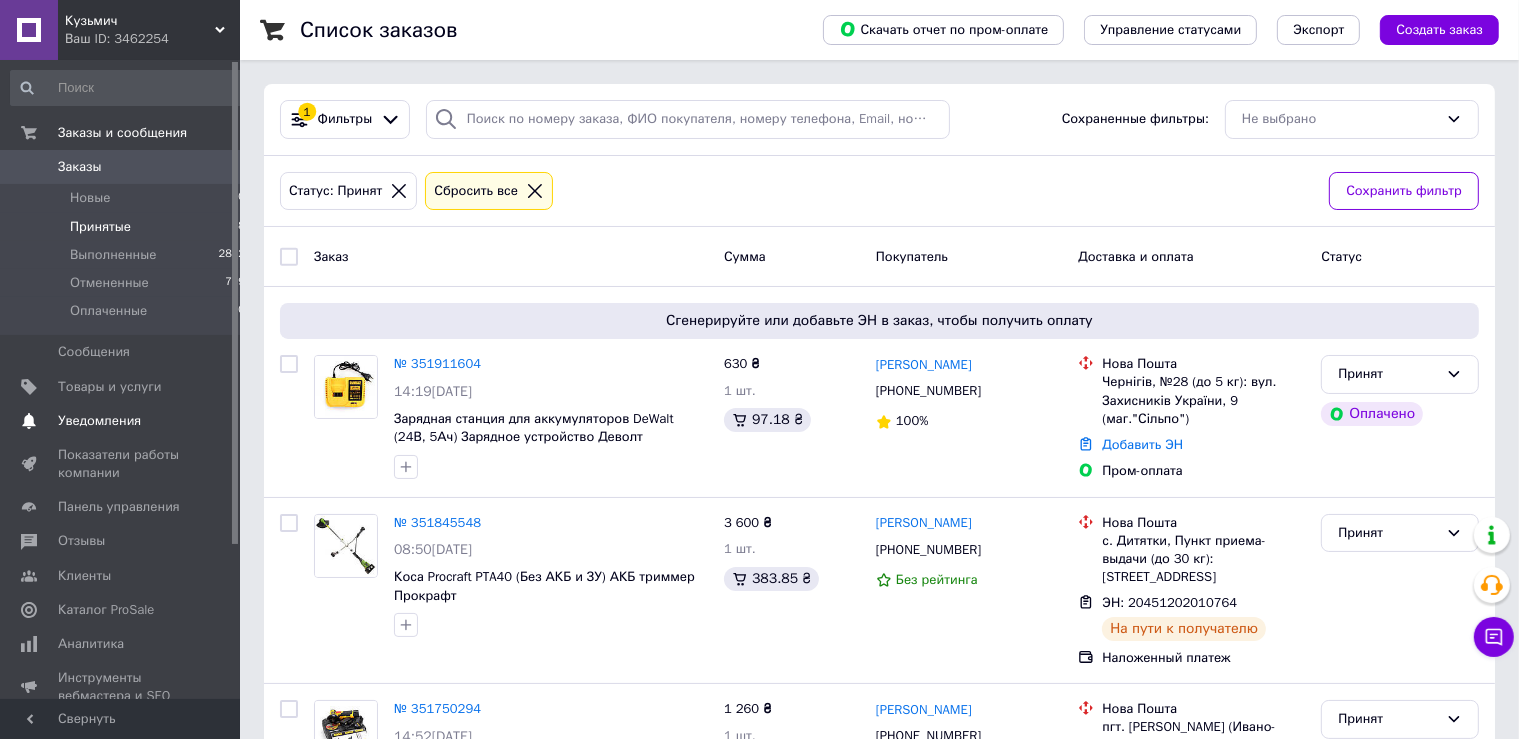 click on "Уведомления 0 0" at bounding box center [128, 421] 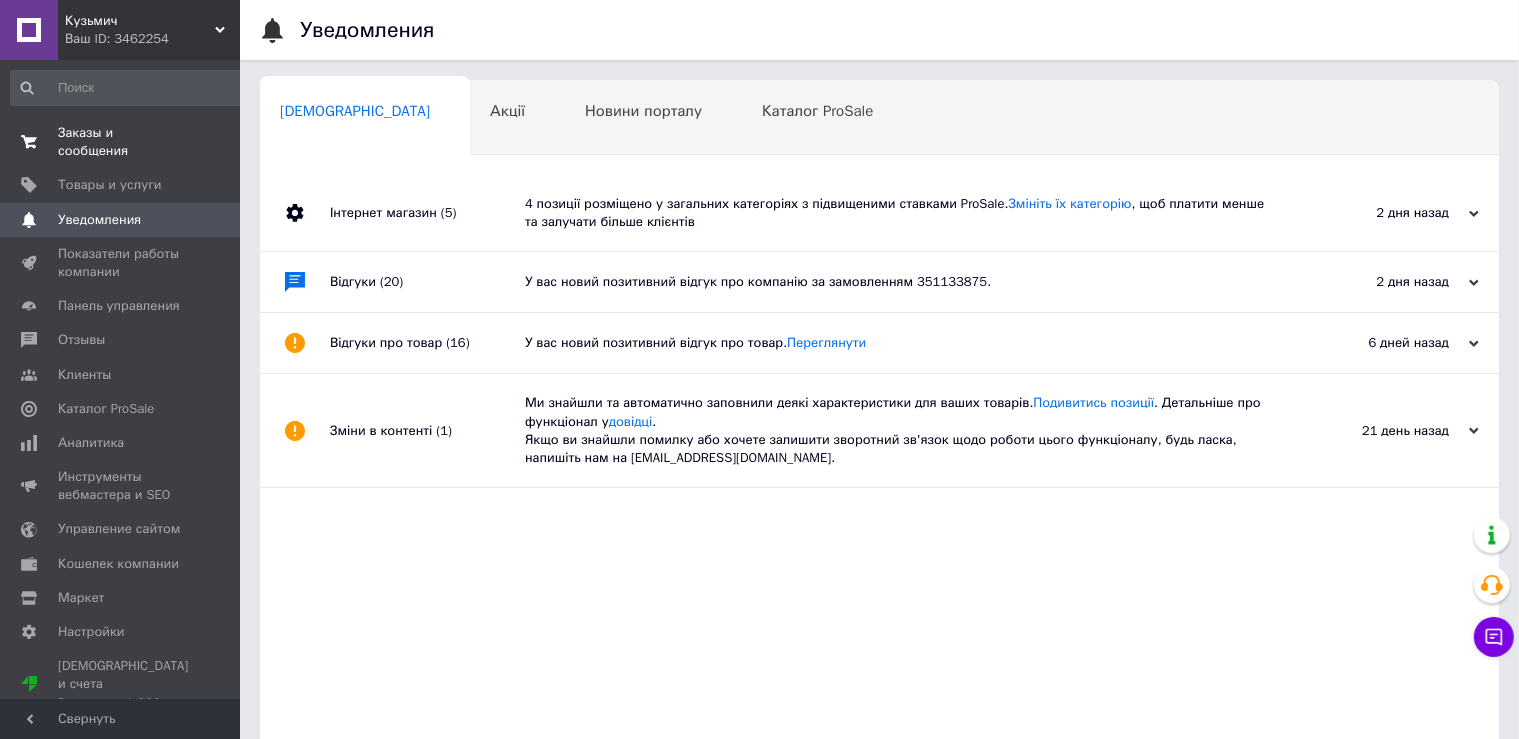 click on "Заказы и сообщения" at bounding box center (121, 142) 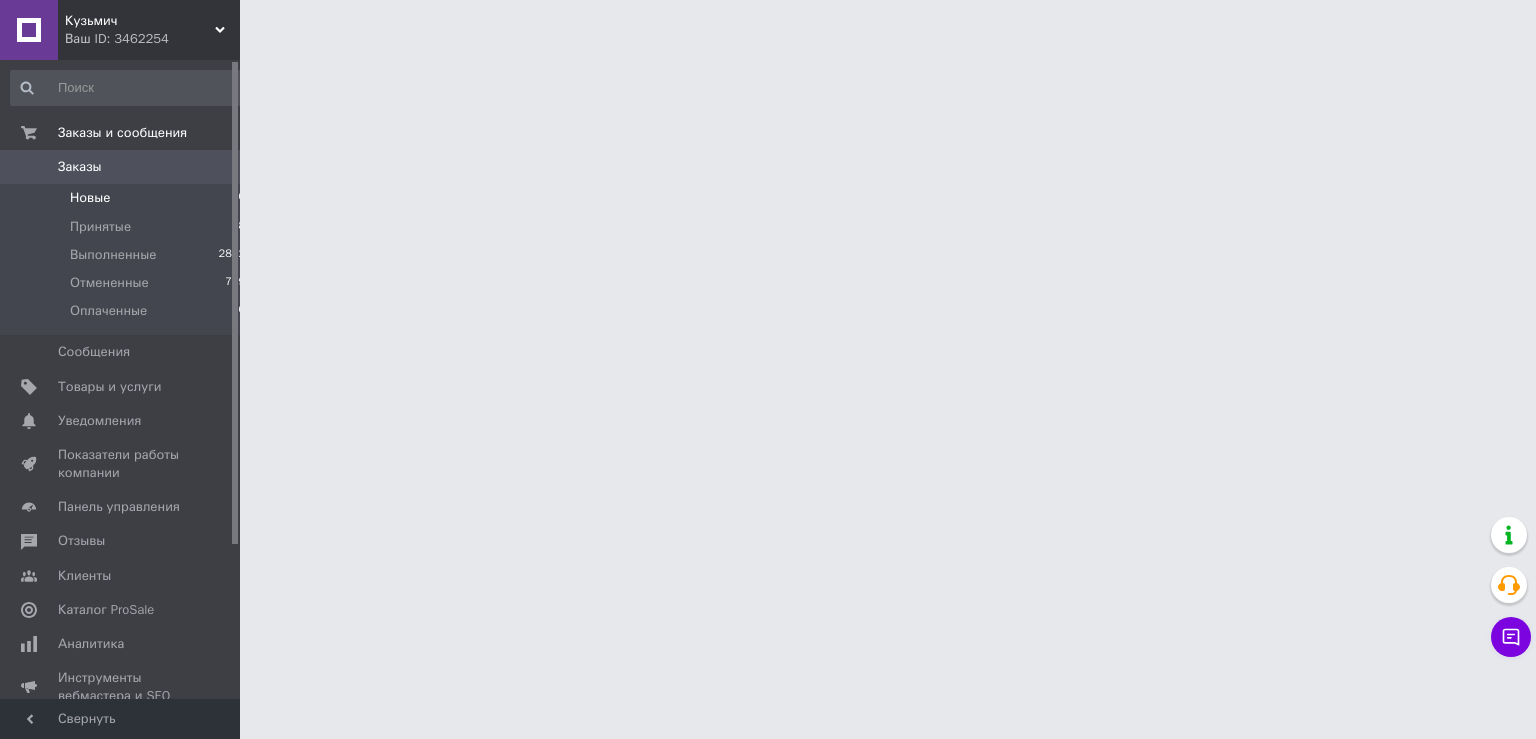 click on "Новые 0" at bounding box center [128, 198] 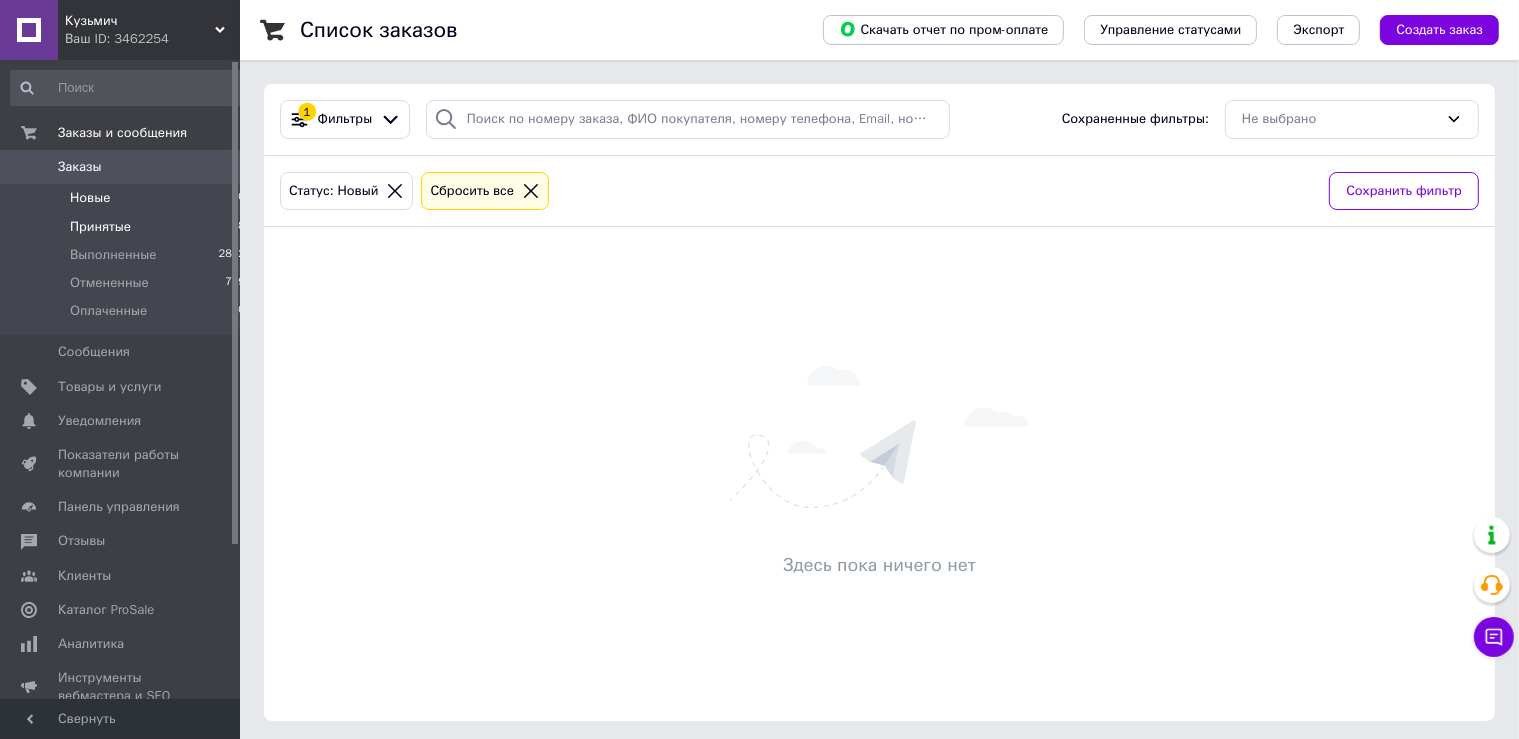 click on "Принятые 8" at bounding box center [128, 227] 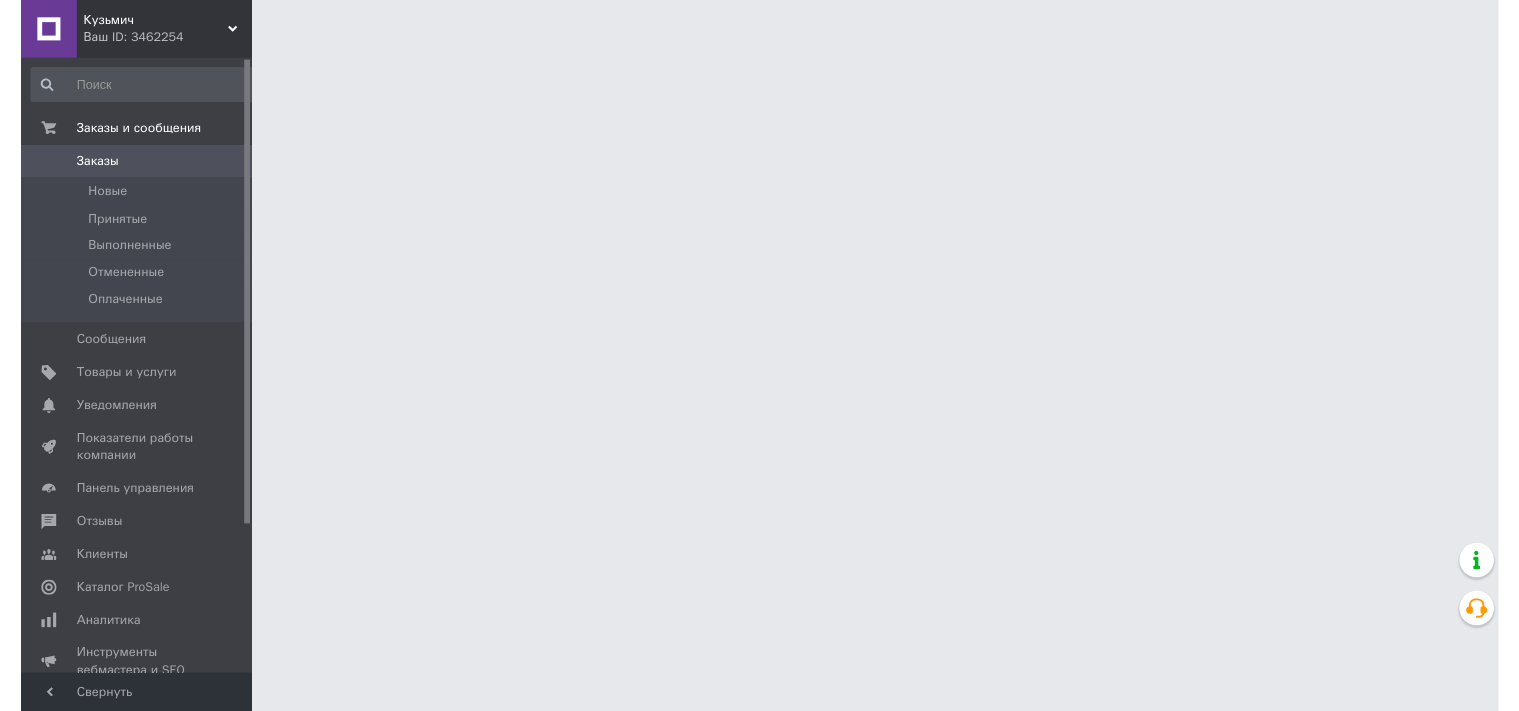 scroll, scrollTop: 0, scrollLeft: 0, axis: both 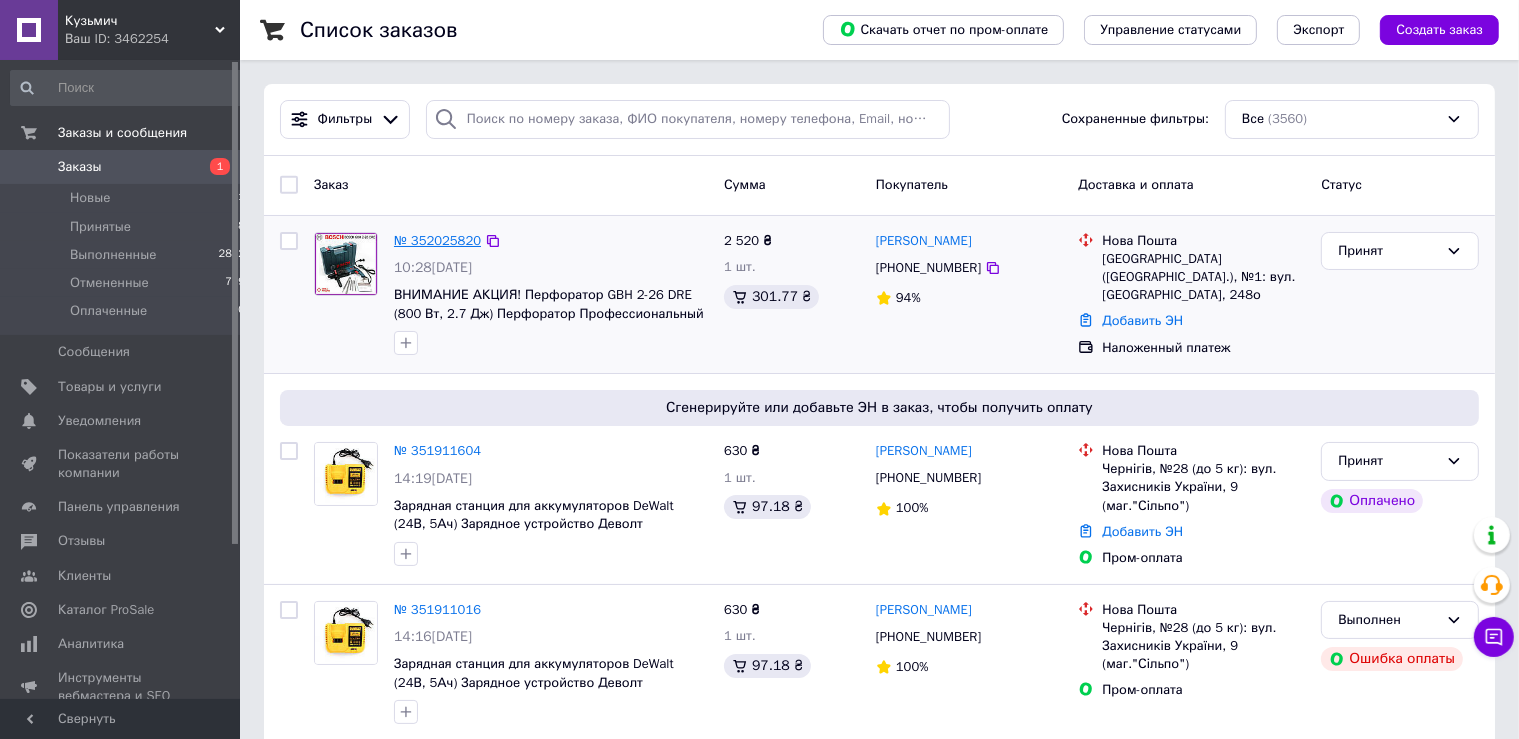 click on "№ 352025820" at bounding box center [437, 240] 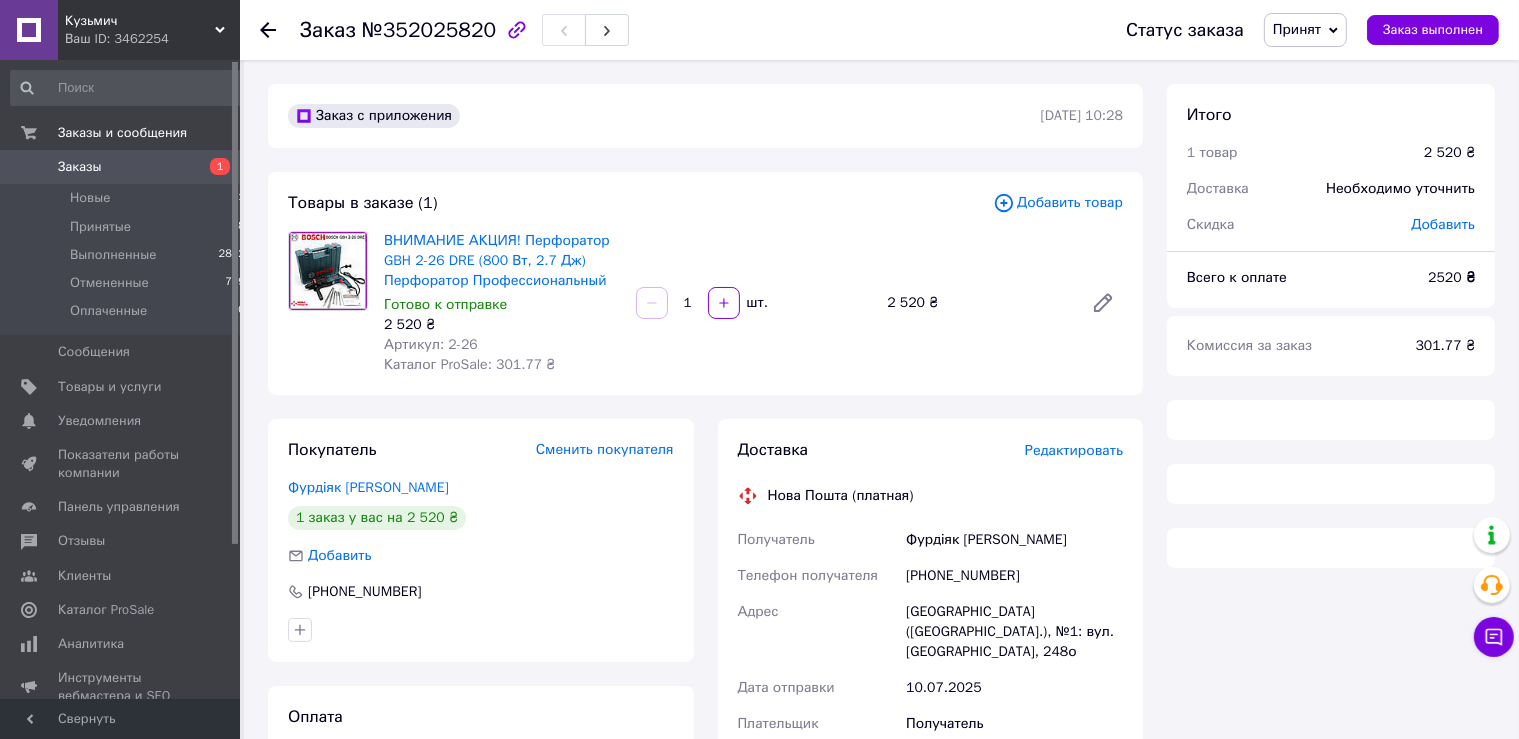 scroll, scrollTop: 154, scrollLeft: 0, axis: vertical 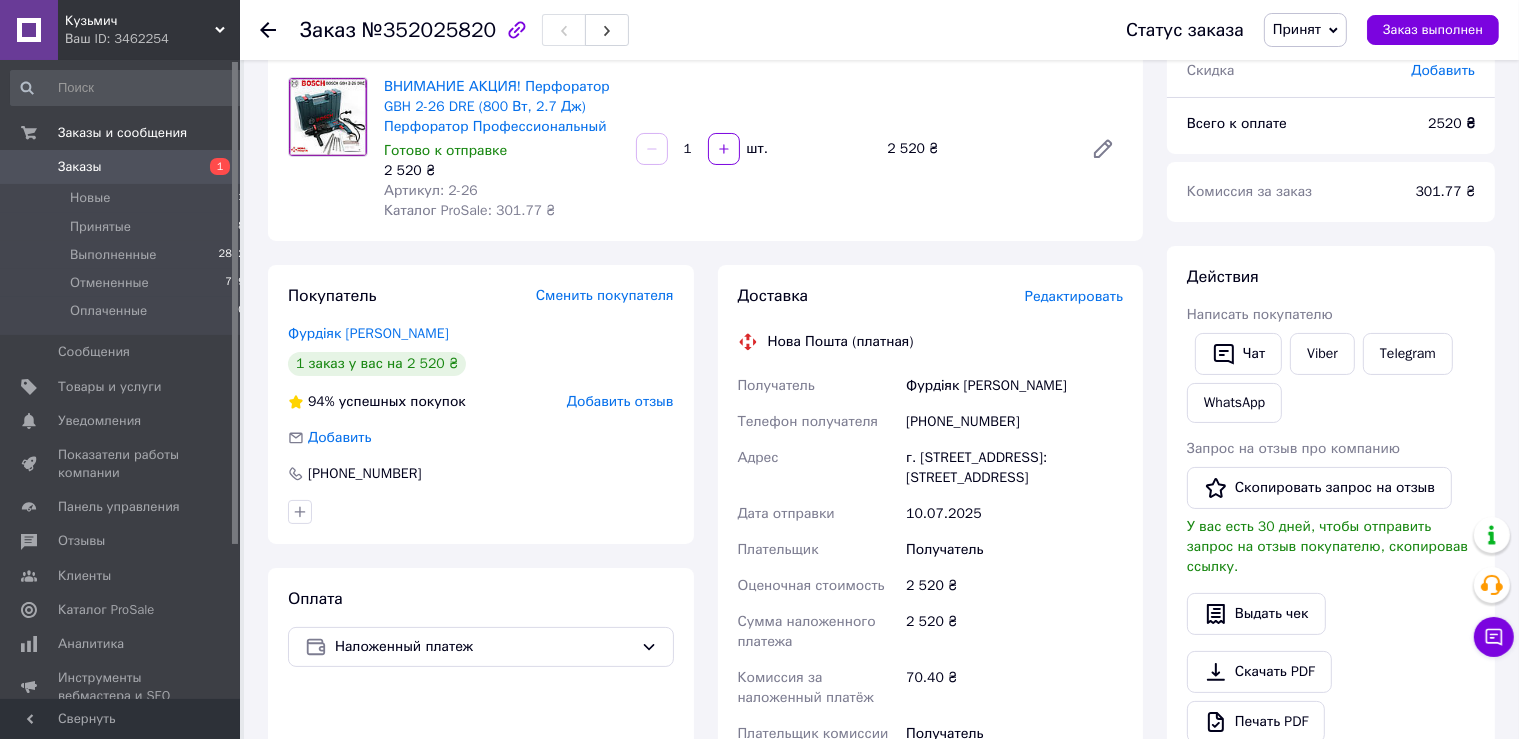 click on "Фурдіяк Олексій" at bounding box center [1014, 386] 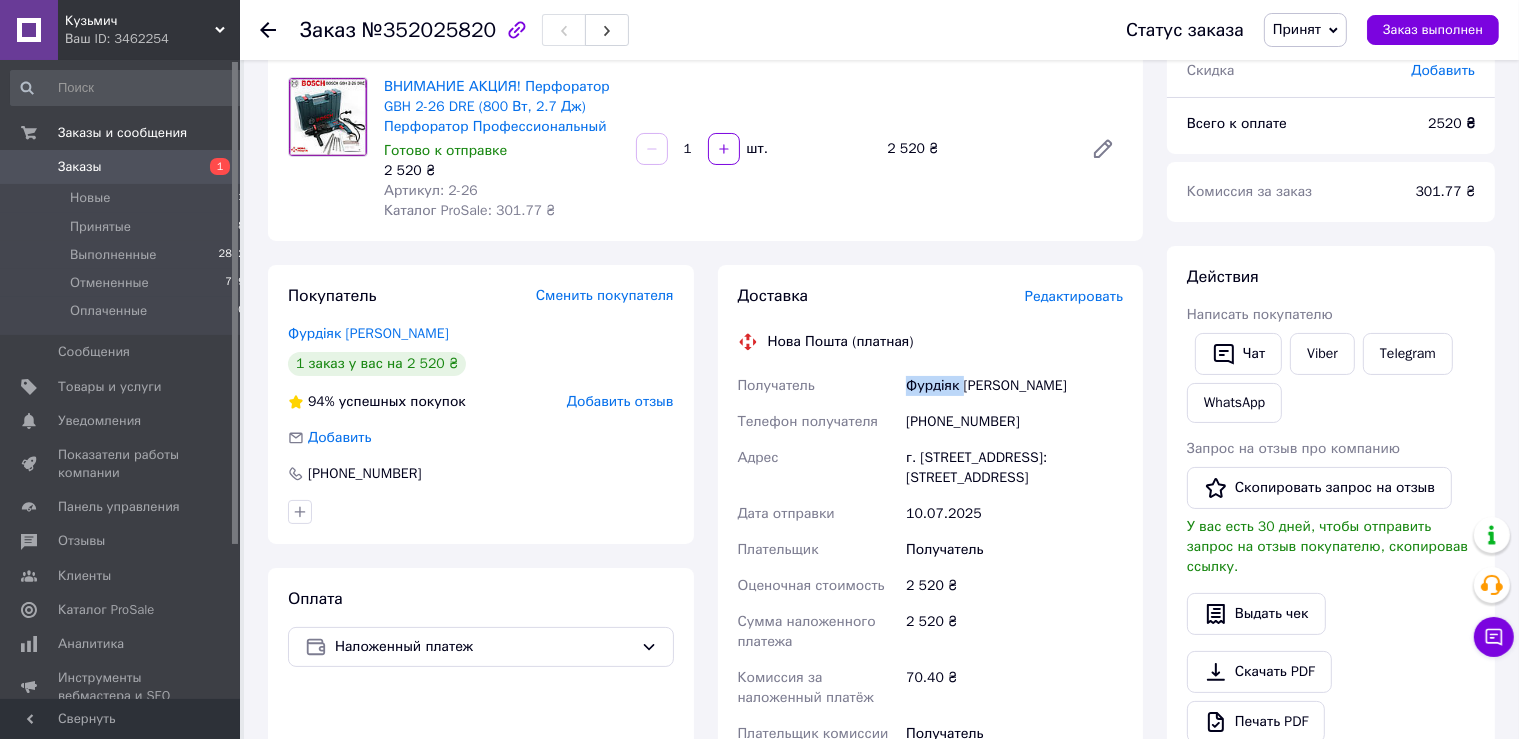 click on "Фурдіяк Олексій" at bounding box center (1014, 386) 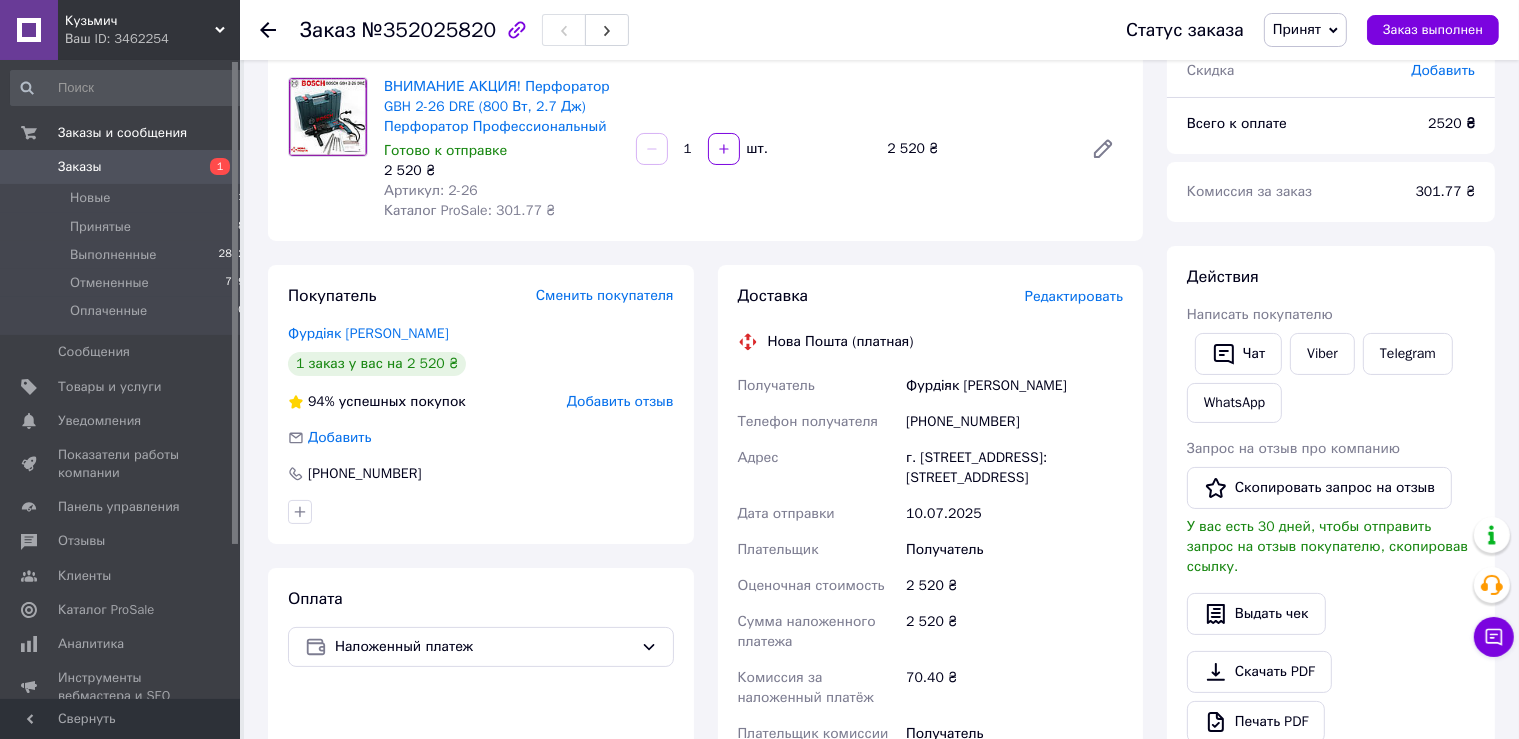 click on "Фурдіяк Олексій" at bounding box center [1014, 386] 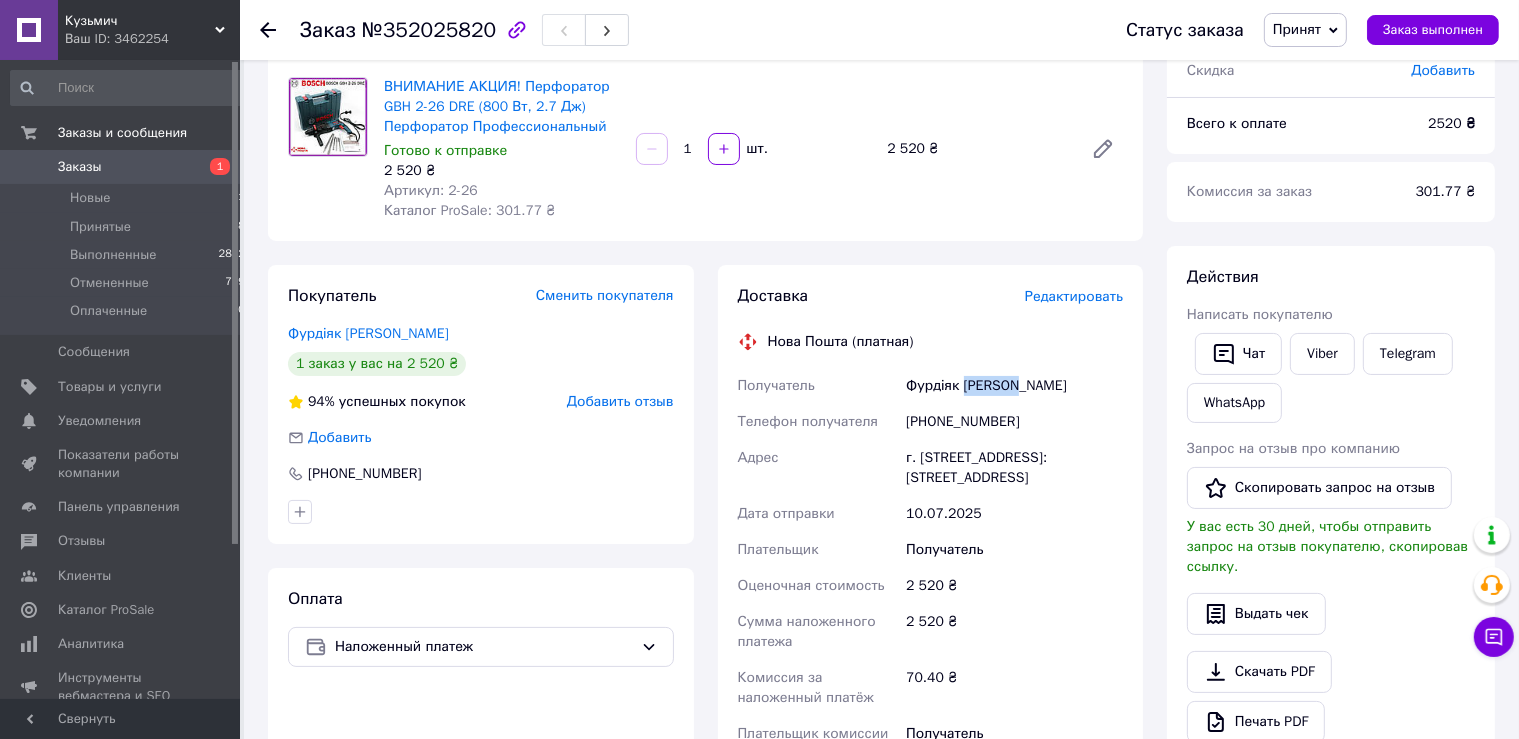 click on "Фурдіяк Олексій" at bounding box center [1014, 386] 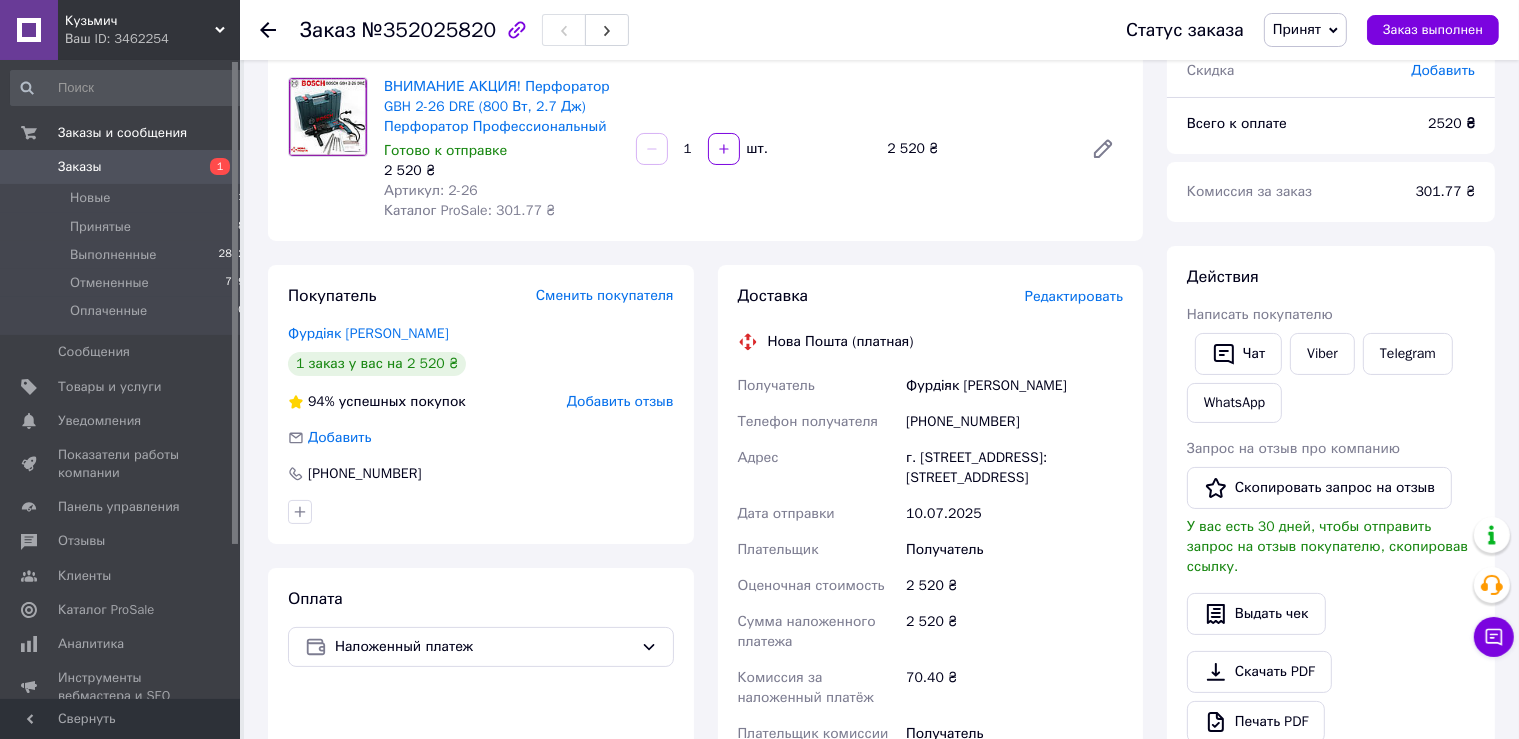 click on "[PHONE_NUMBER]" at bounding box center [1014, 422] 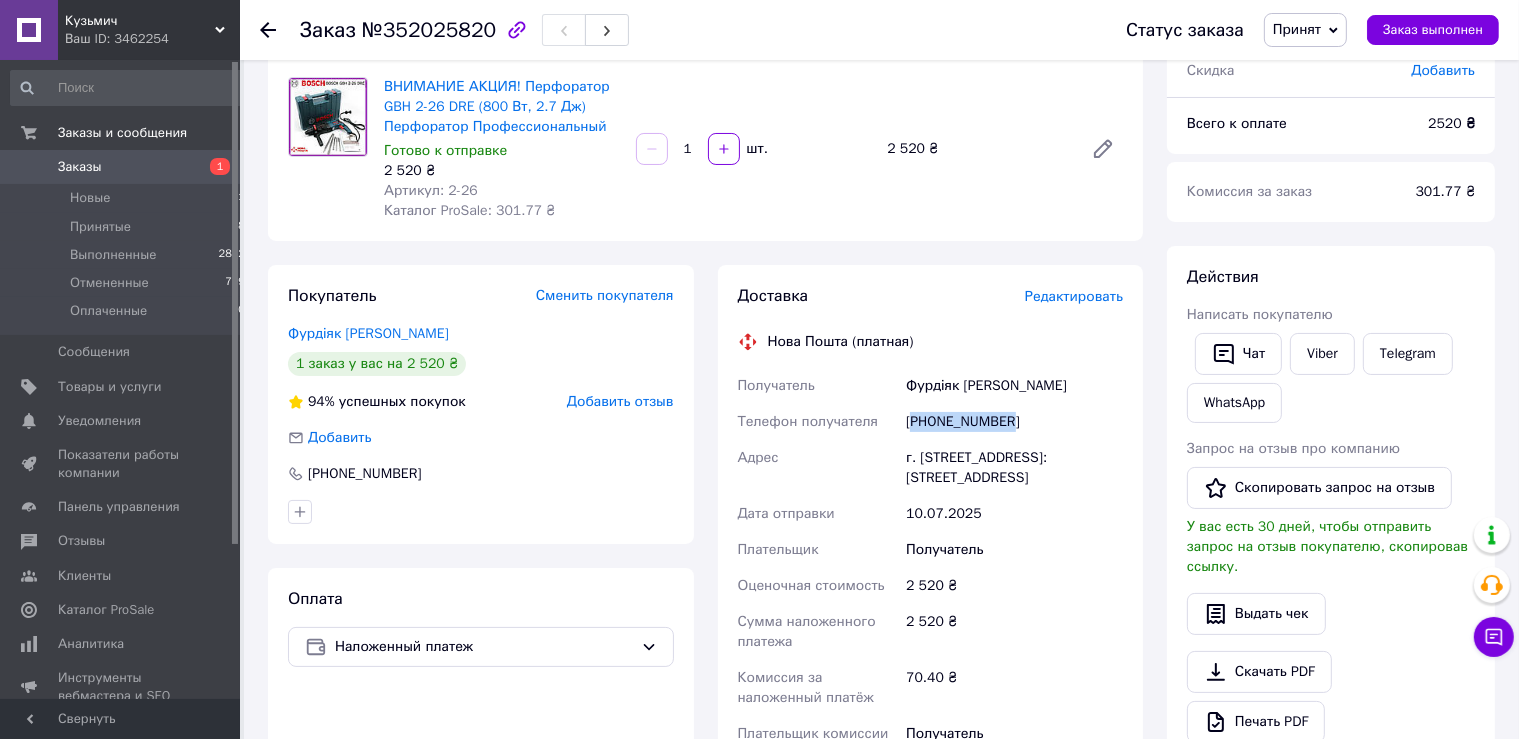 click on "[PHONE_NUMBER]" at bounding box center [1014, 422] 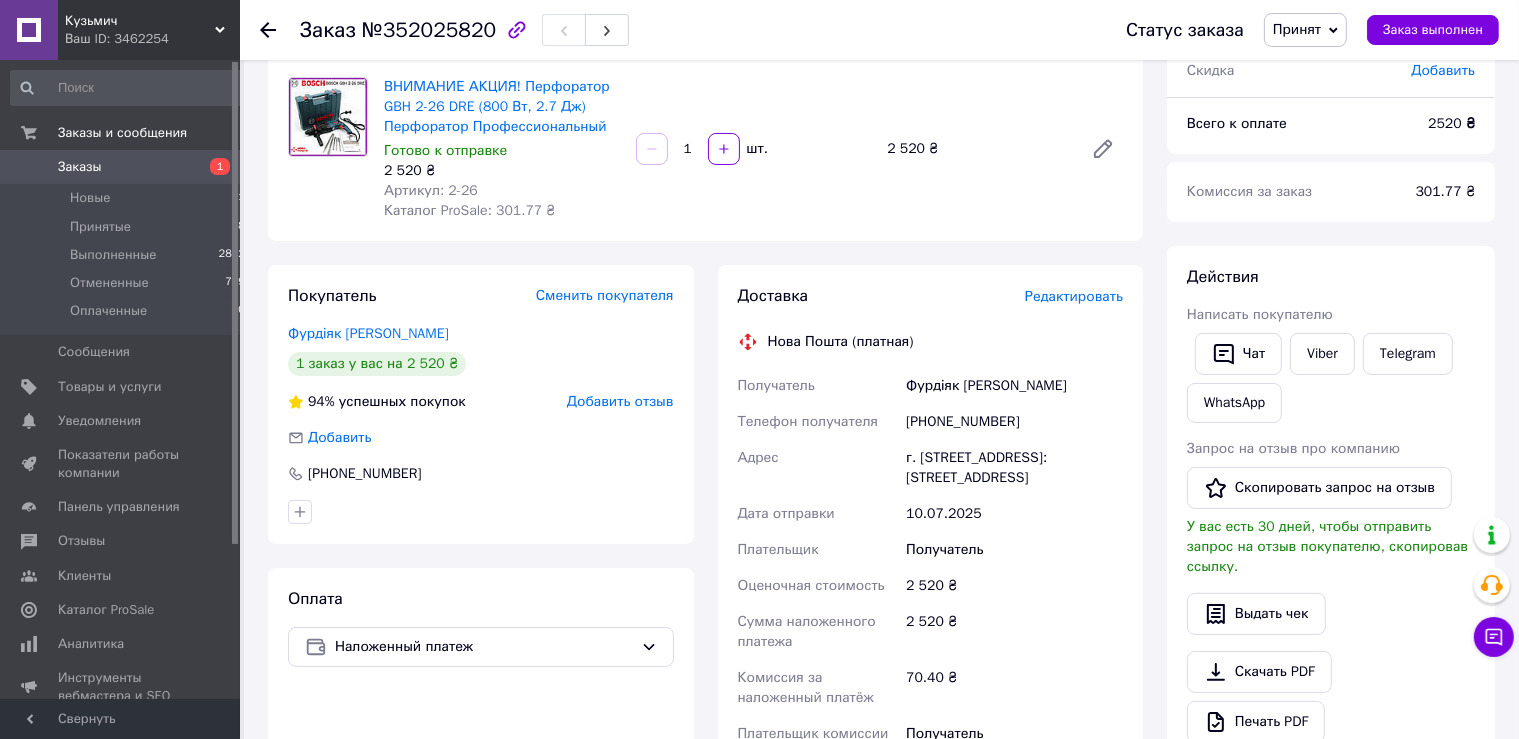 click on "г. Черновцы (Черновицкая обл.), №1: ул. Русская, 248о" at bounding box center (1014, 468) 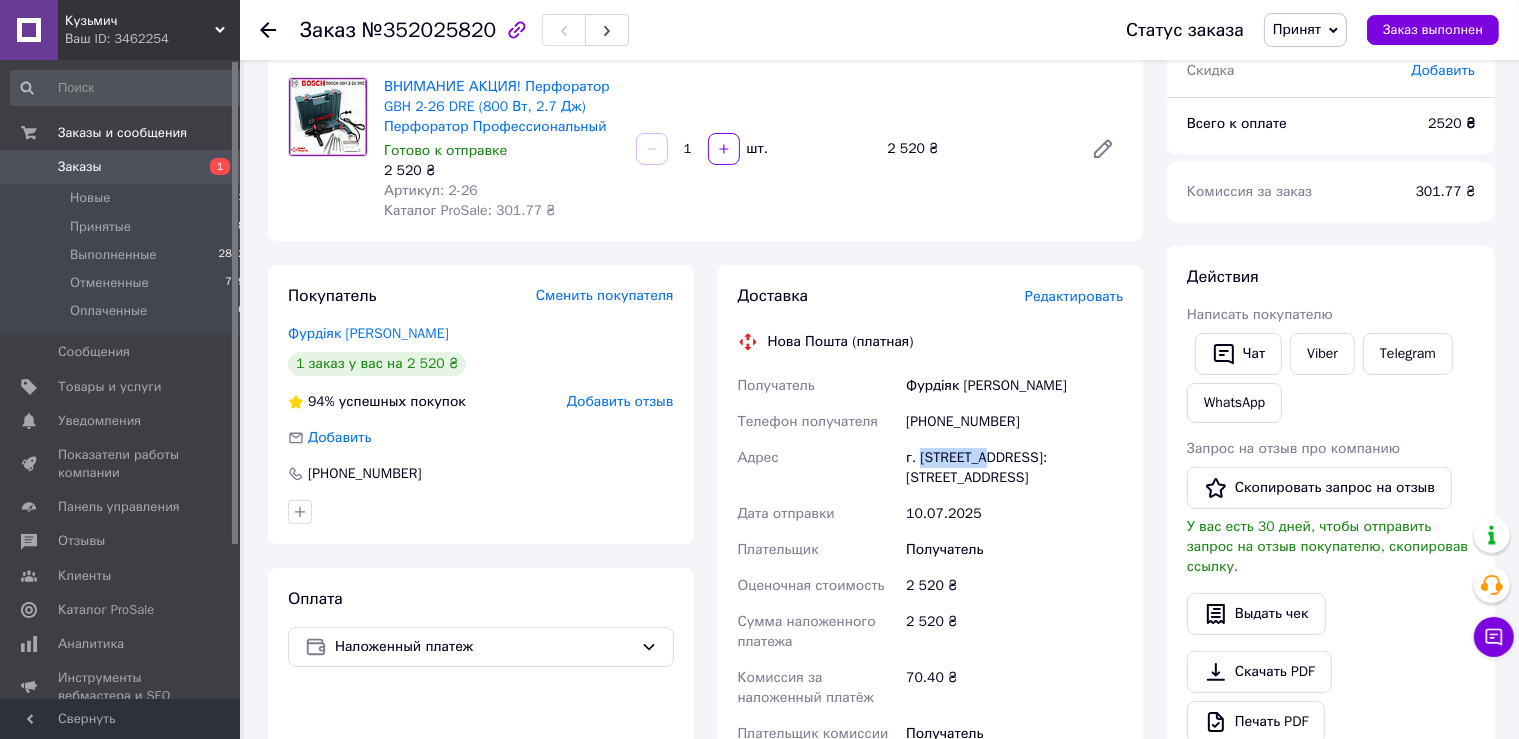 click on "г. Черновцы (Черновицкая обл.), №1: ул. Русская, 248о" at bounding box center [1014, 468] 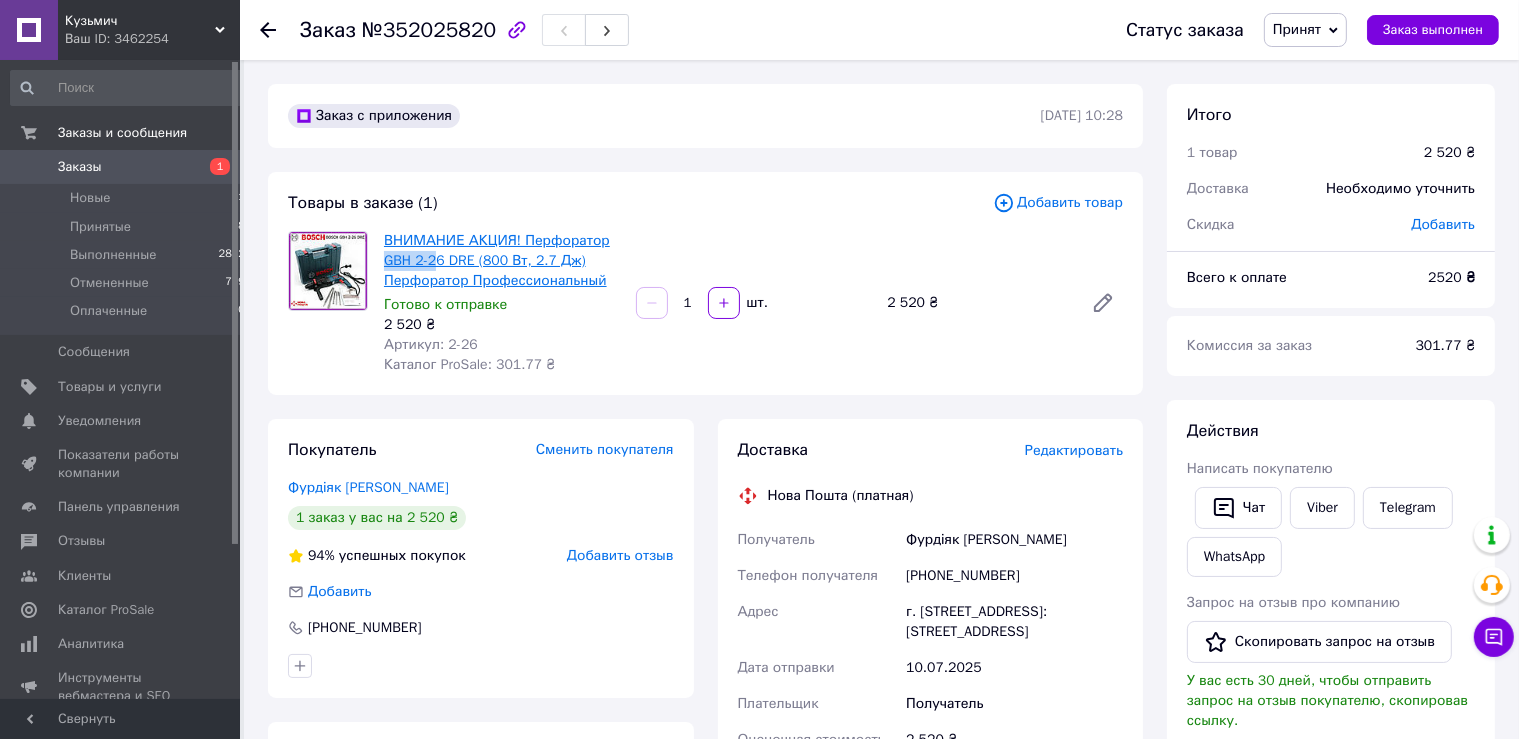 drag, startPoint x: 378, startPoint y: 266, endPoint x: 435, endPoint y: 265, distance: 57.00877 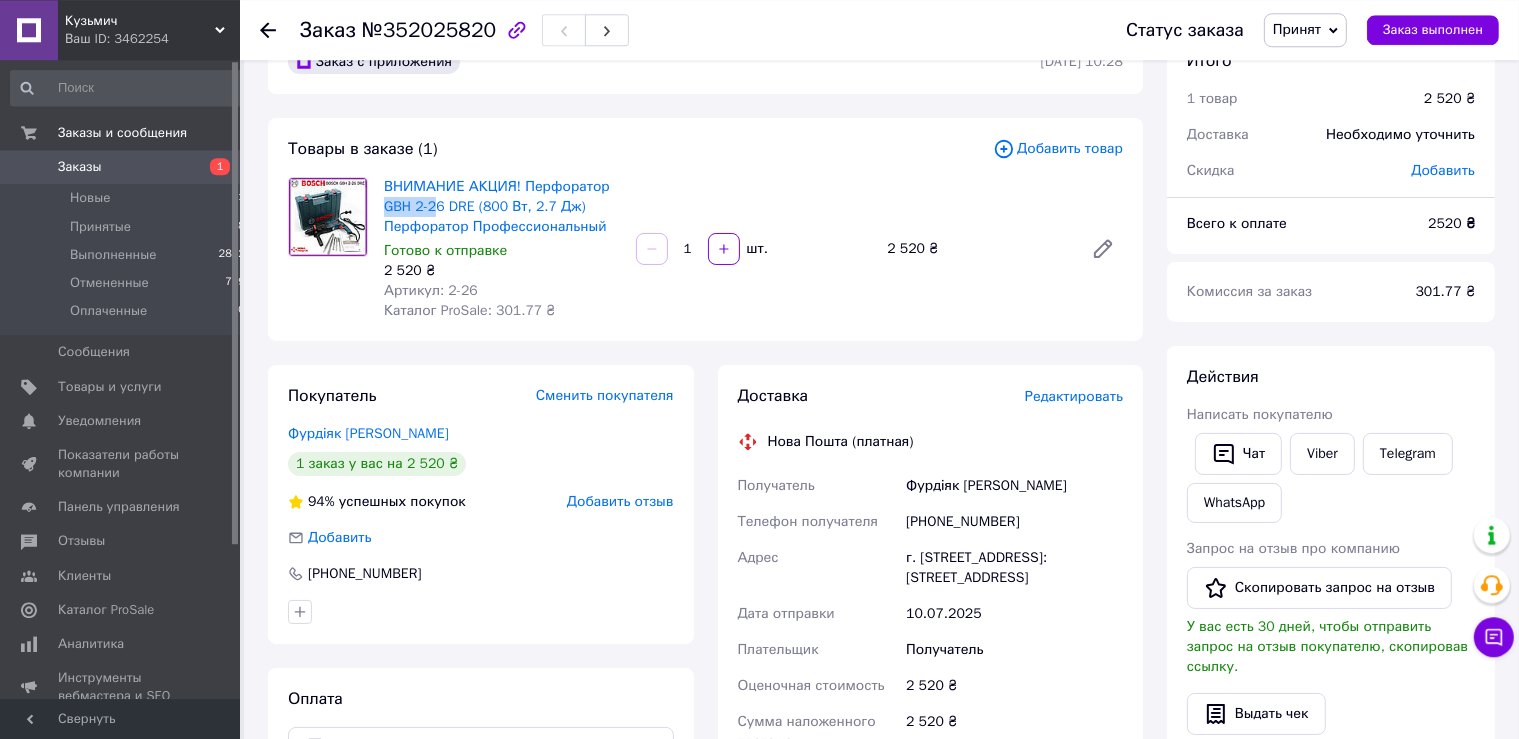 scroll, scrollTop: 105, scrollLeft: 0, axis: vertical 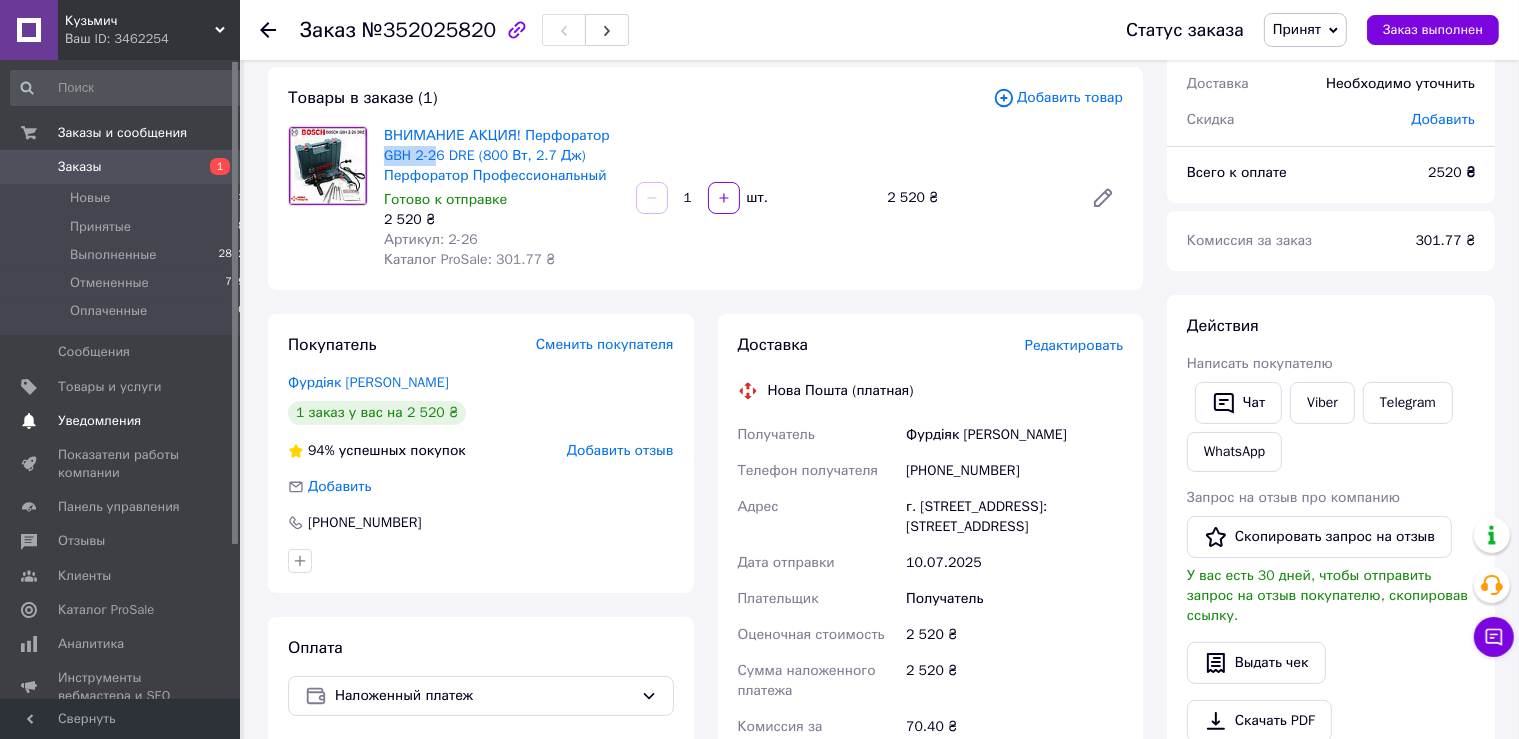 click on "Уведомления" at bounding box center [99, 421] 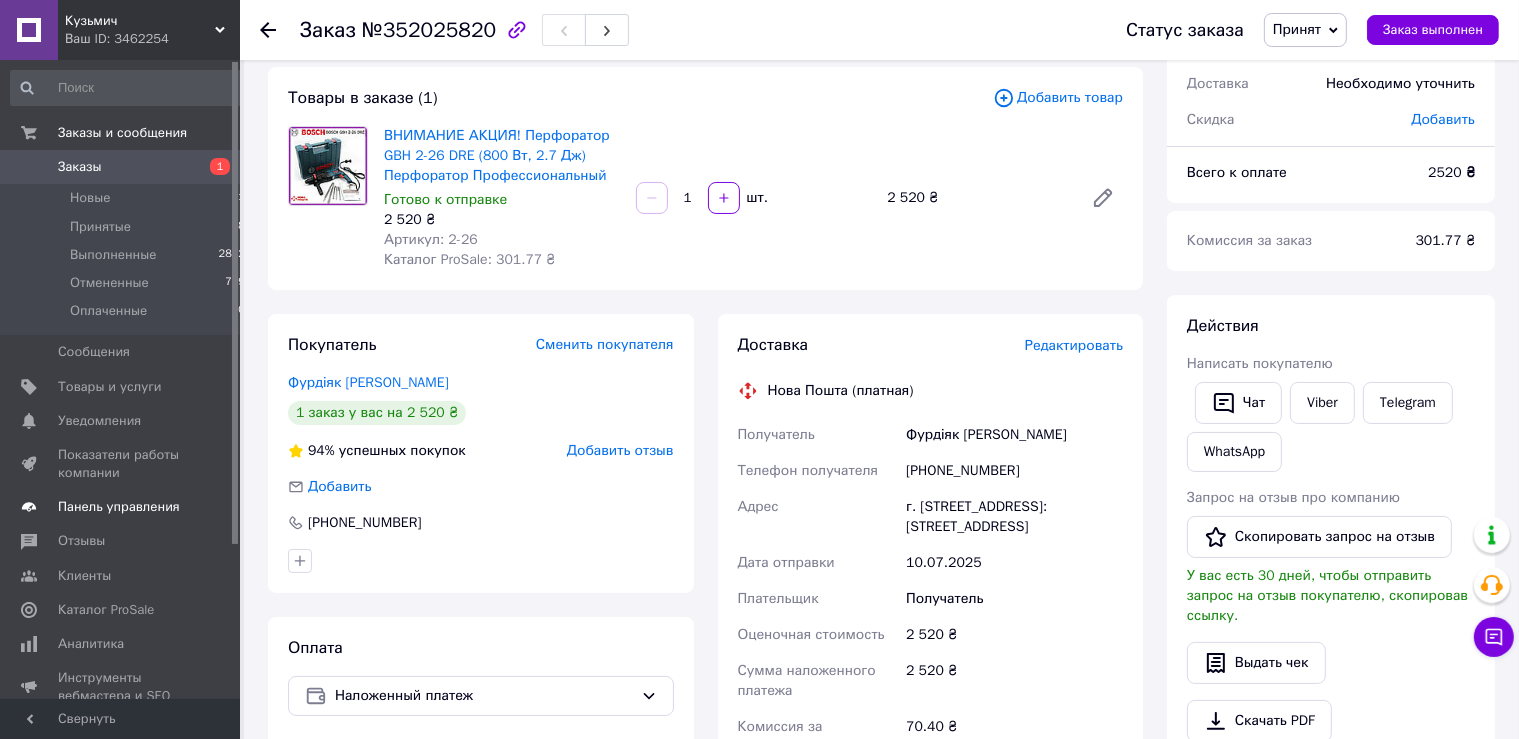 scroll, scrollTop: 0, scrollLeft: 0, axis: both 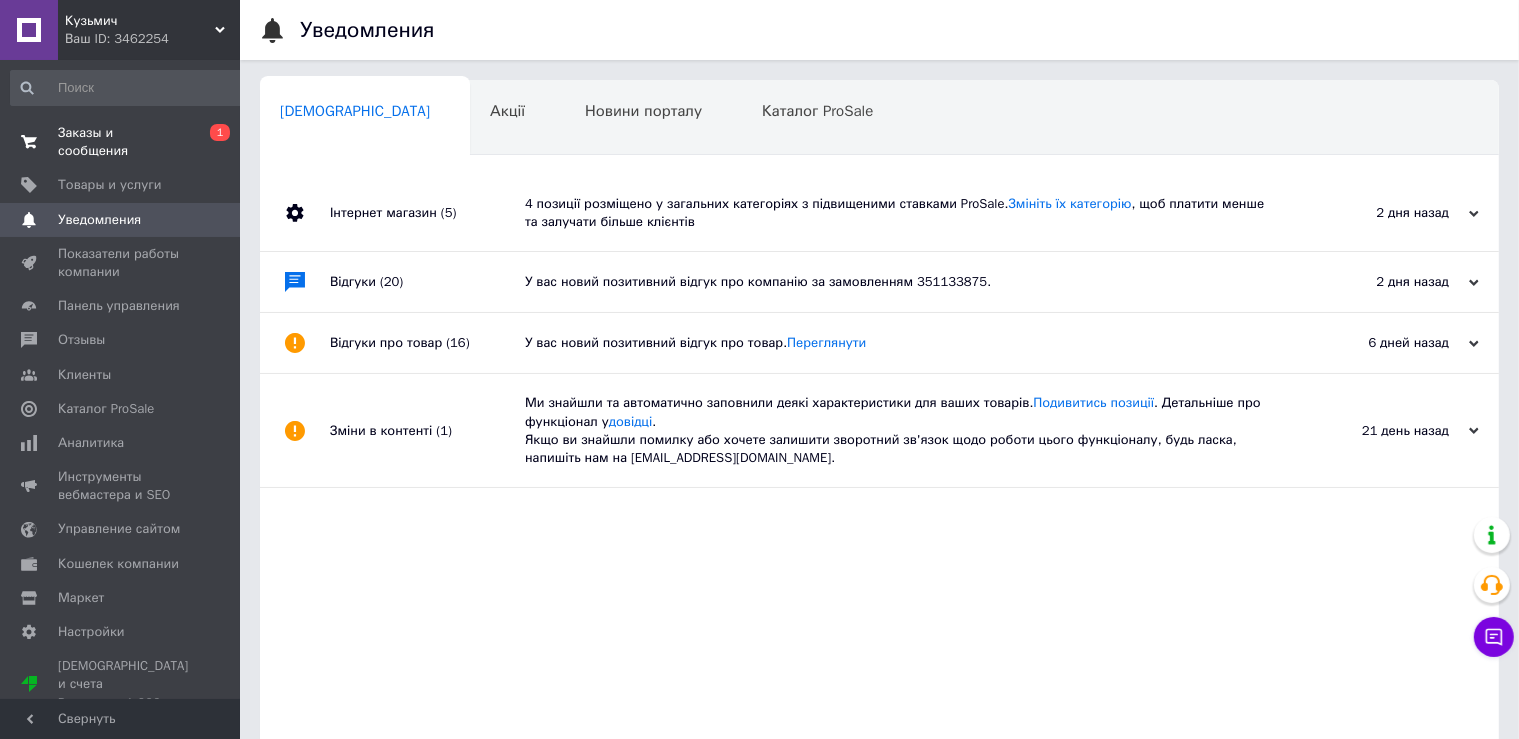 click on "Заказы и сообщения 0 1" at bounding box center [128, 142] 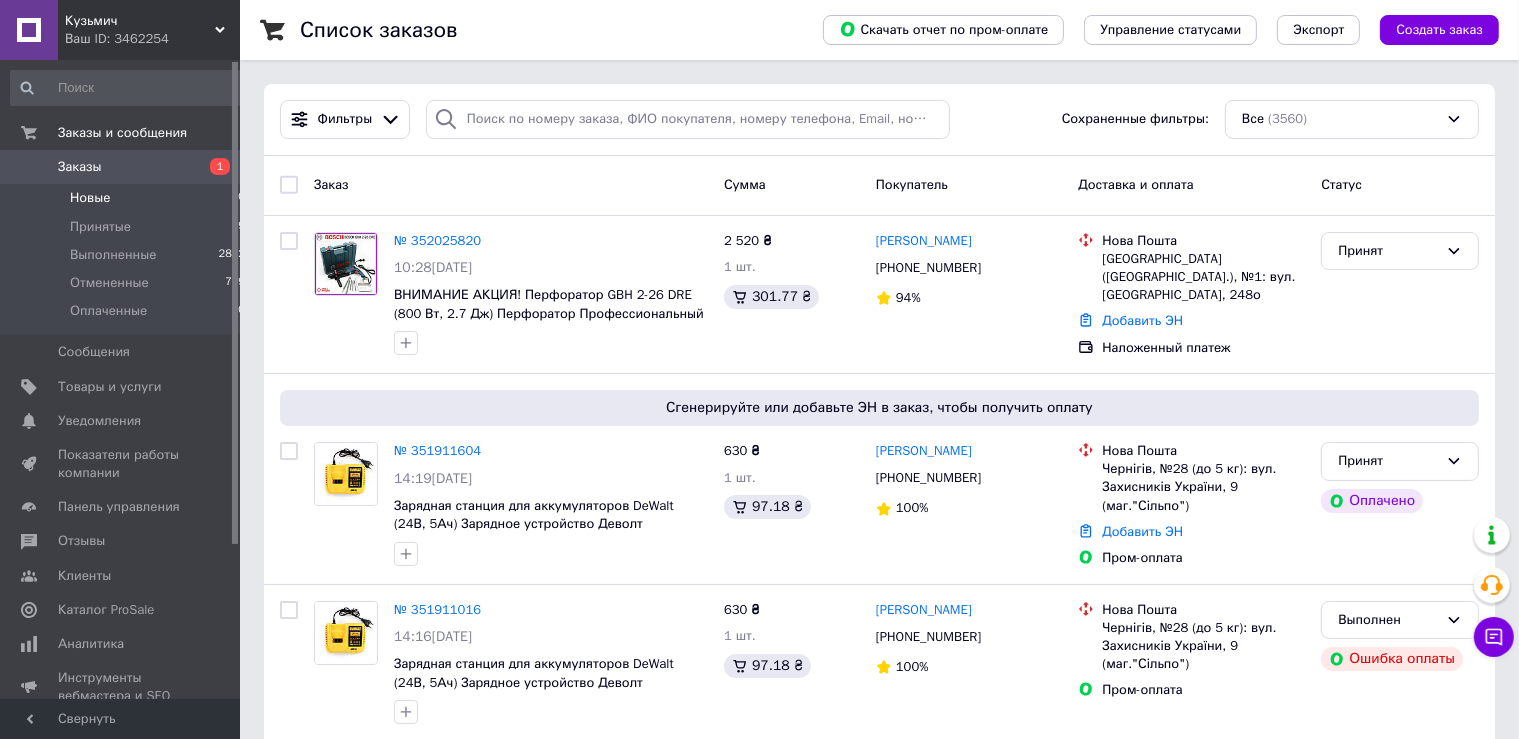 click on "Новые 0" at bounding box center (128, 198) 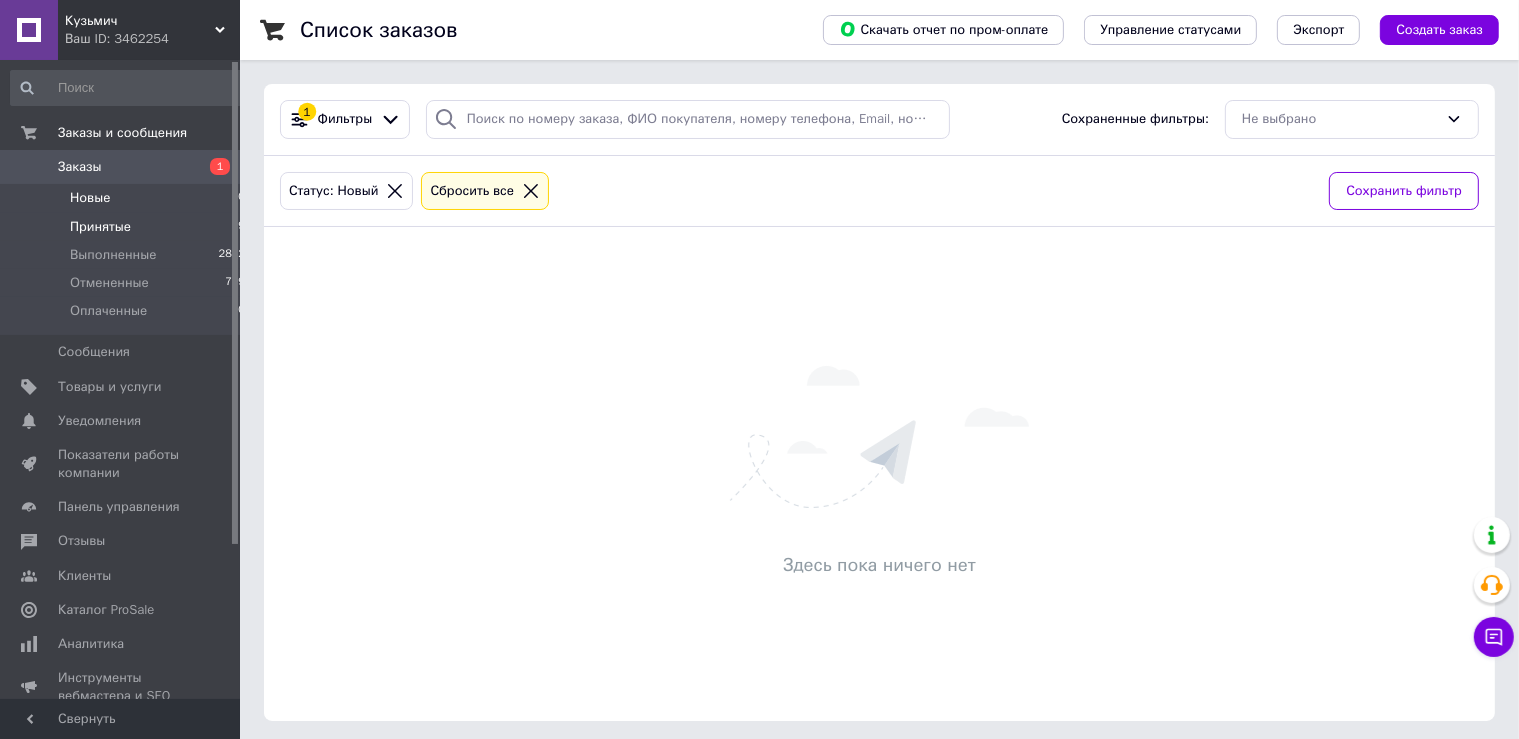 click on "Принятые 9" at bounding box center (128, 227) 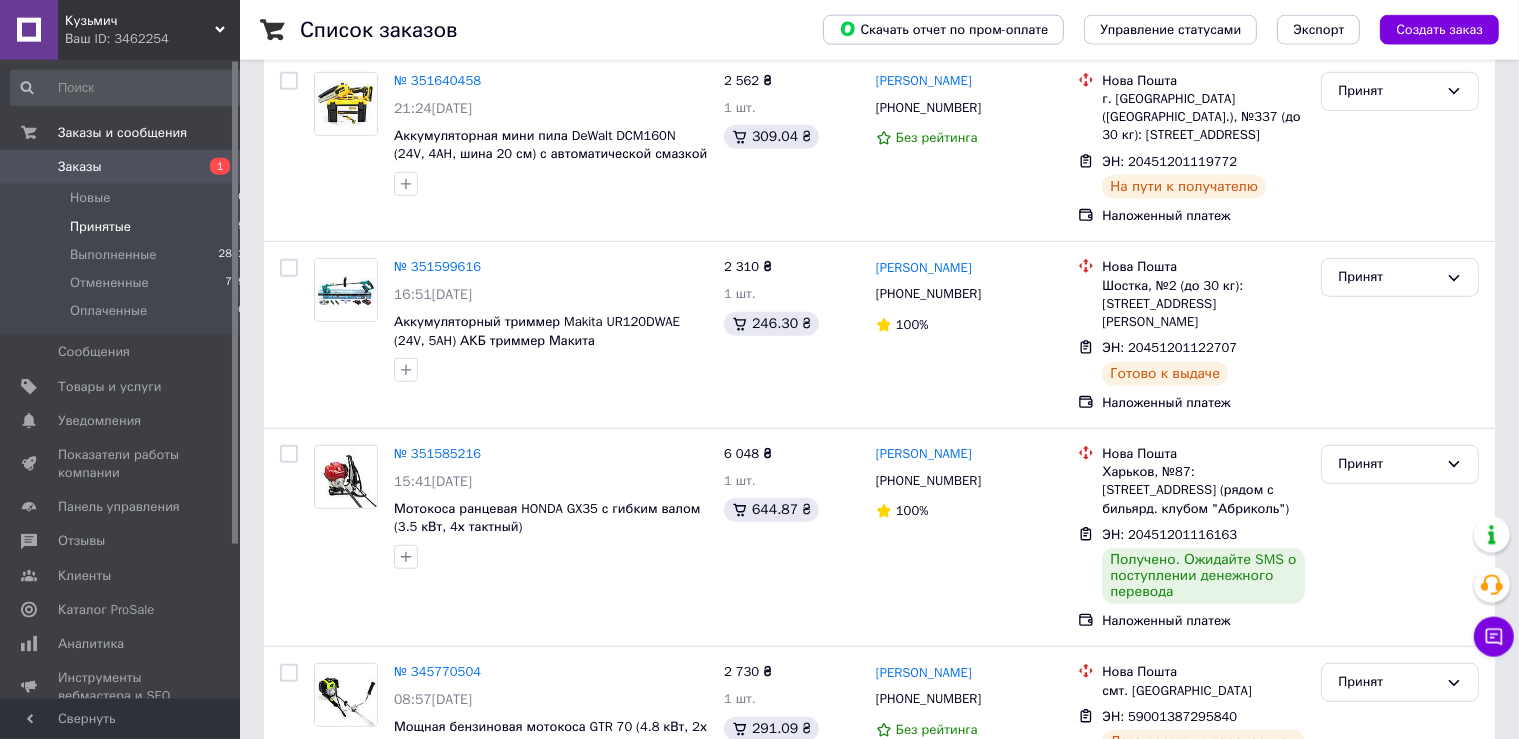 scroll, scrollTop: 1198, scrollLeft: 0, axis: vertical 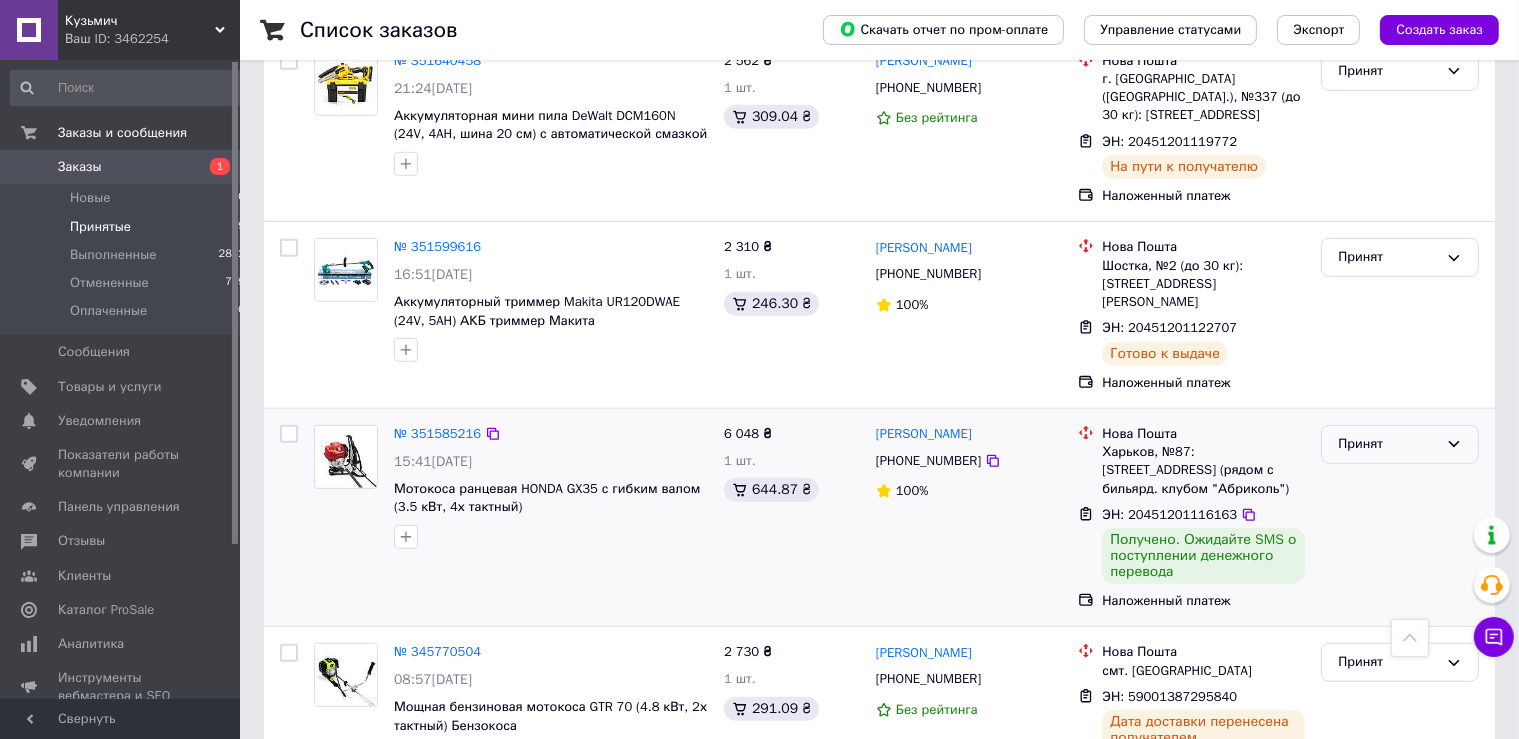 click on "Принят" at bounding box center (1400, 444) 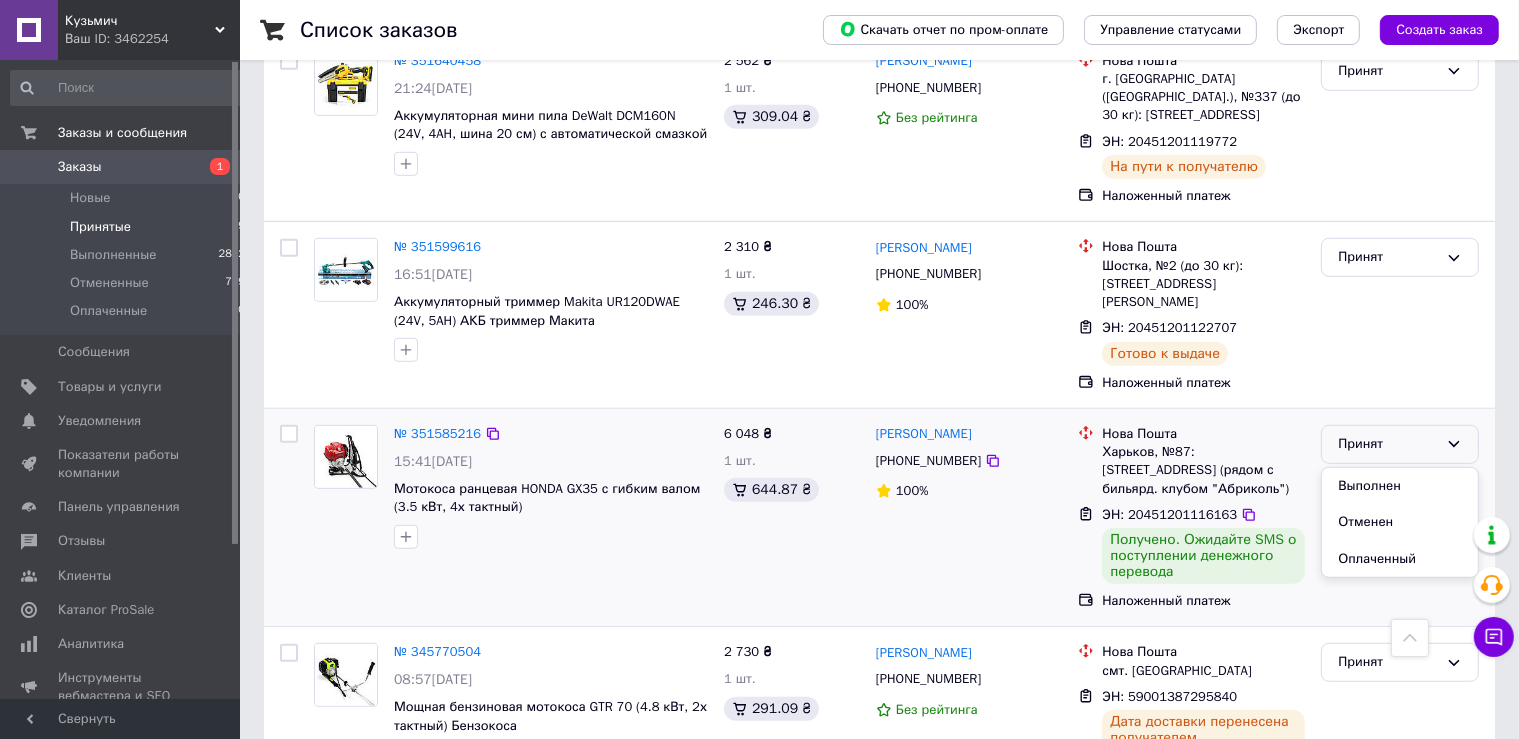 click on "Выполнен" at bounding box center [1400, 486] 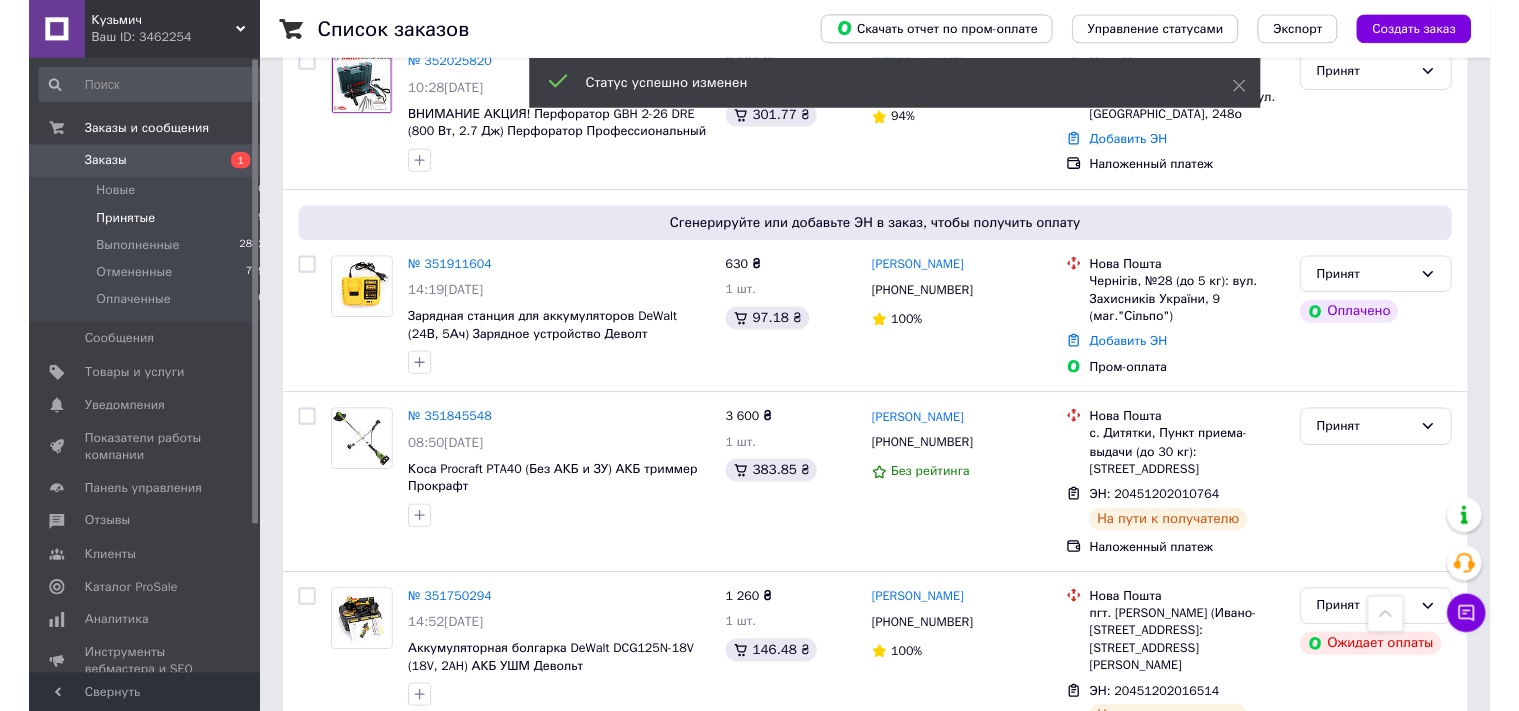 scroll, scrollTop: 0, scrollLeft: 0, axis: both 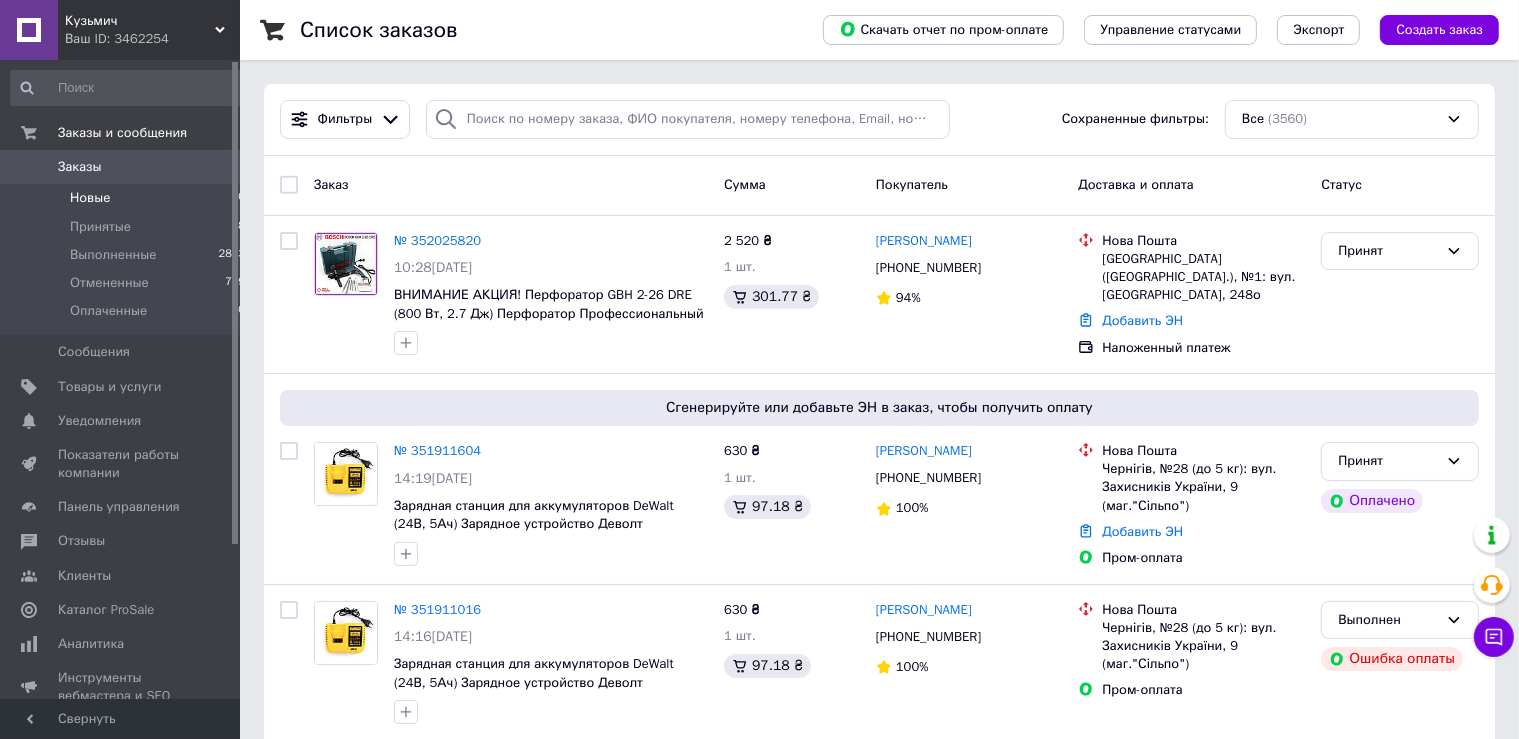 click on "Новые 0" at bounding box center (128, 198) 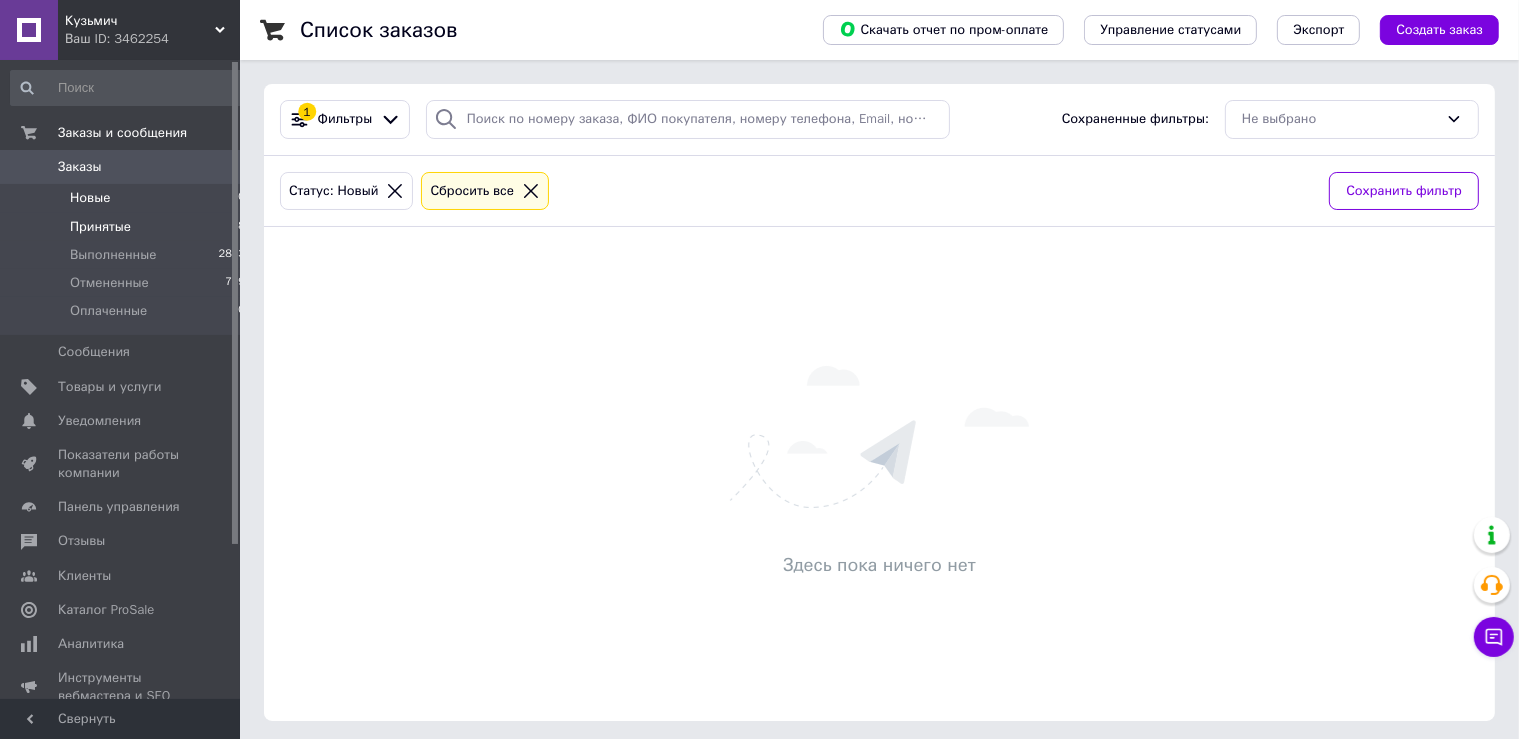 click on "Принятые 8" at bounding box center (128, 227) 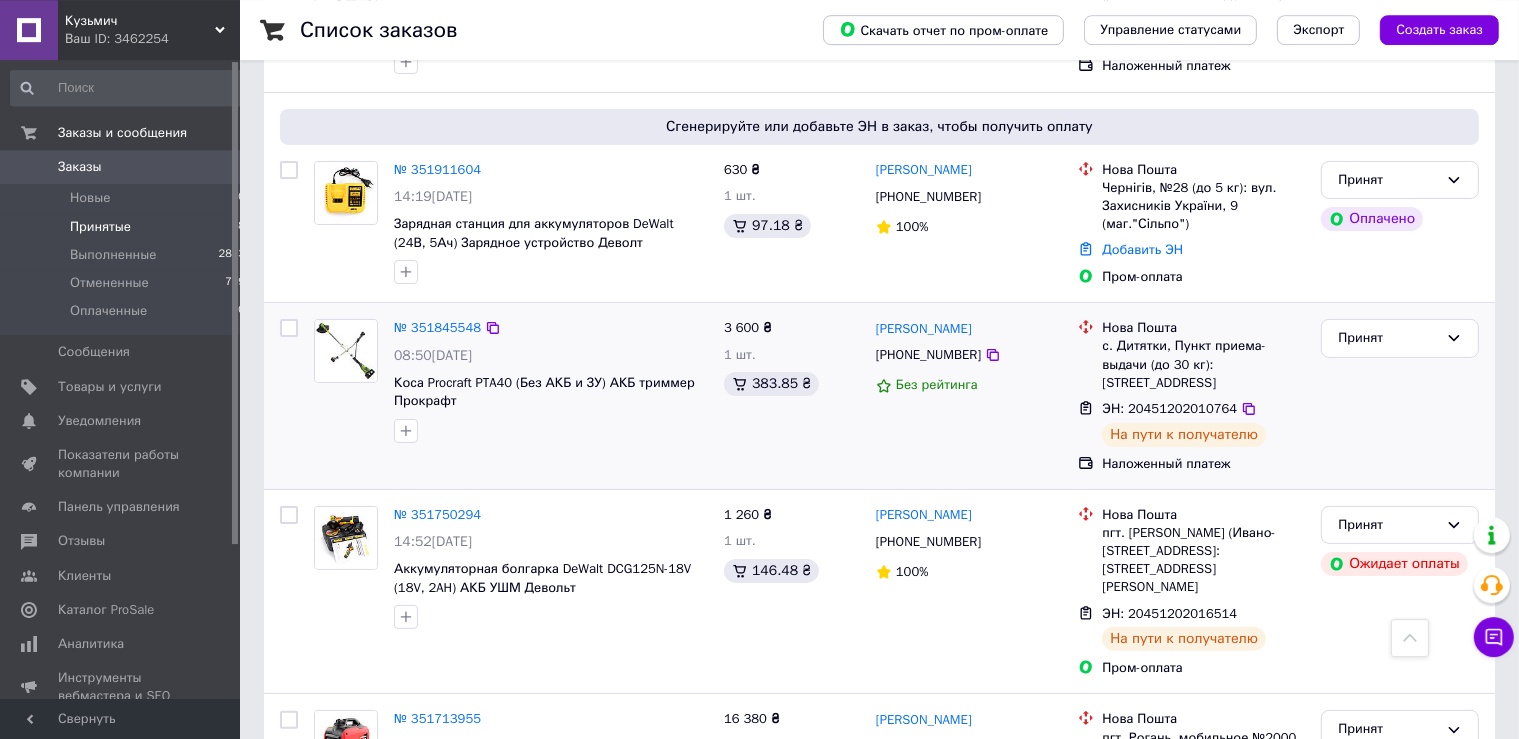 scroll, scrollTop: 0, scrollLeft: 0, axis: both 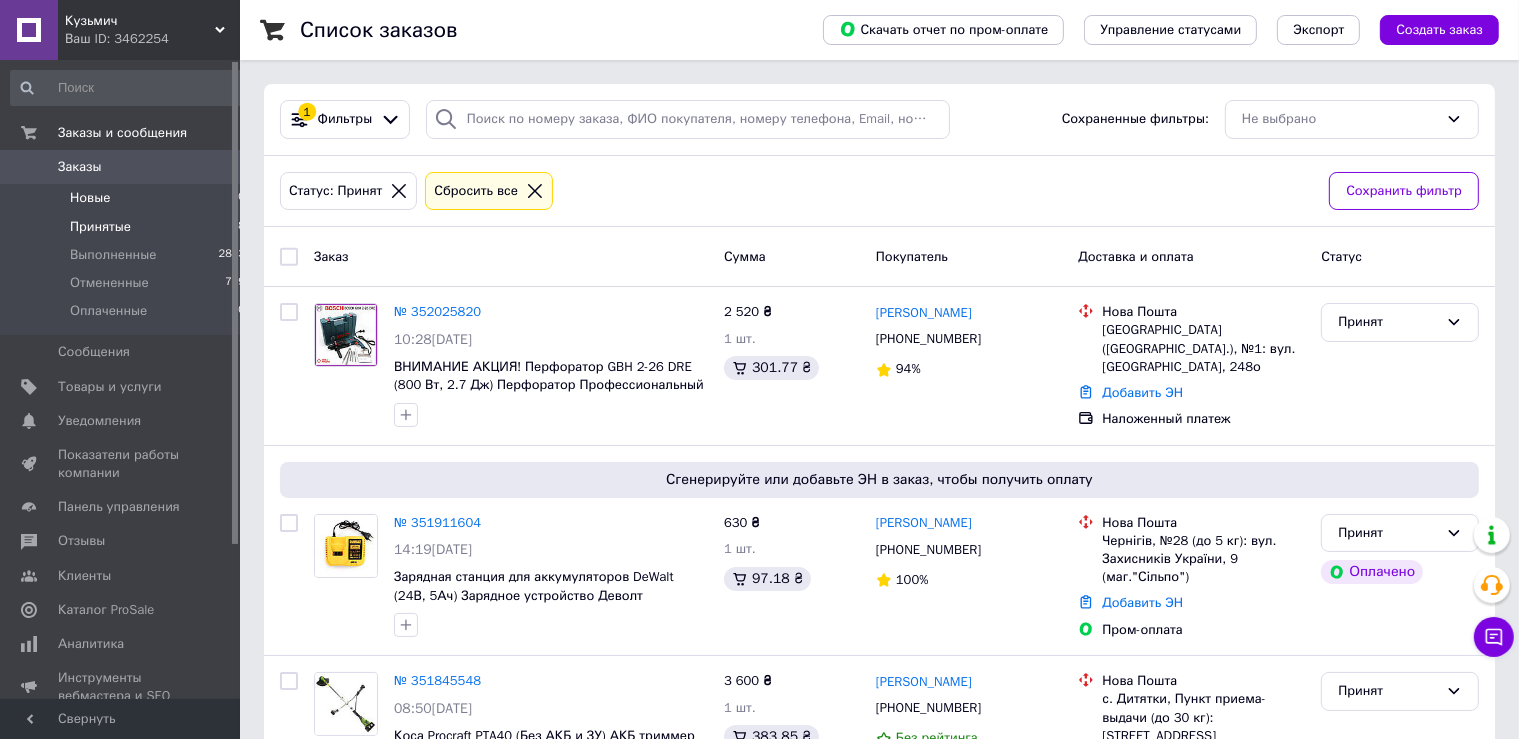 click on "Новые 0" at bounding box center (128, 198) 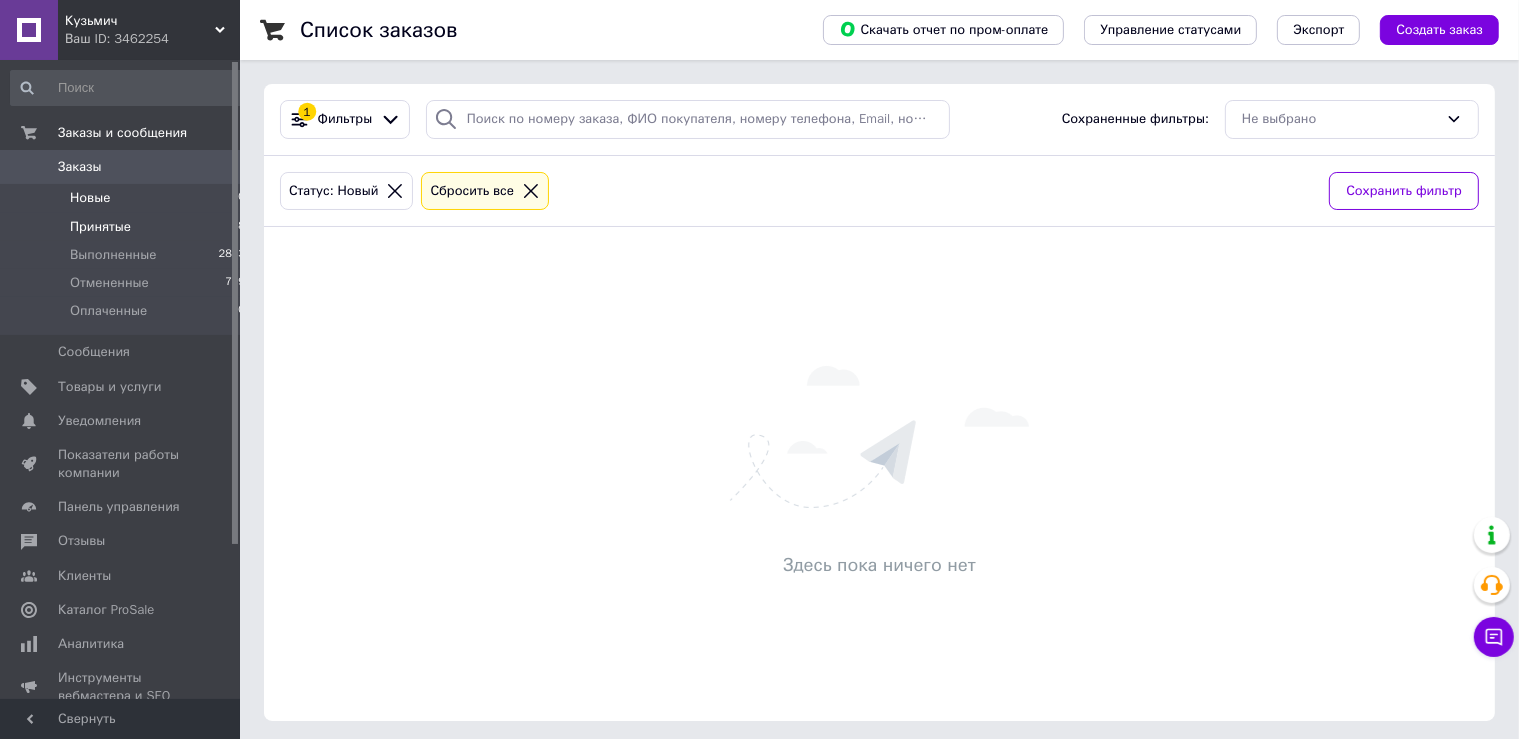 click on "Принятые 8" at bounding box center (128, 227) 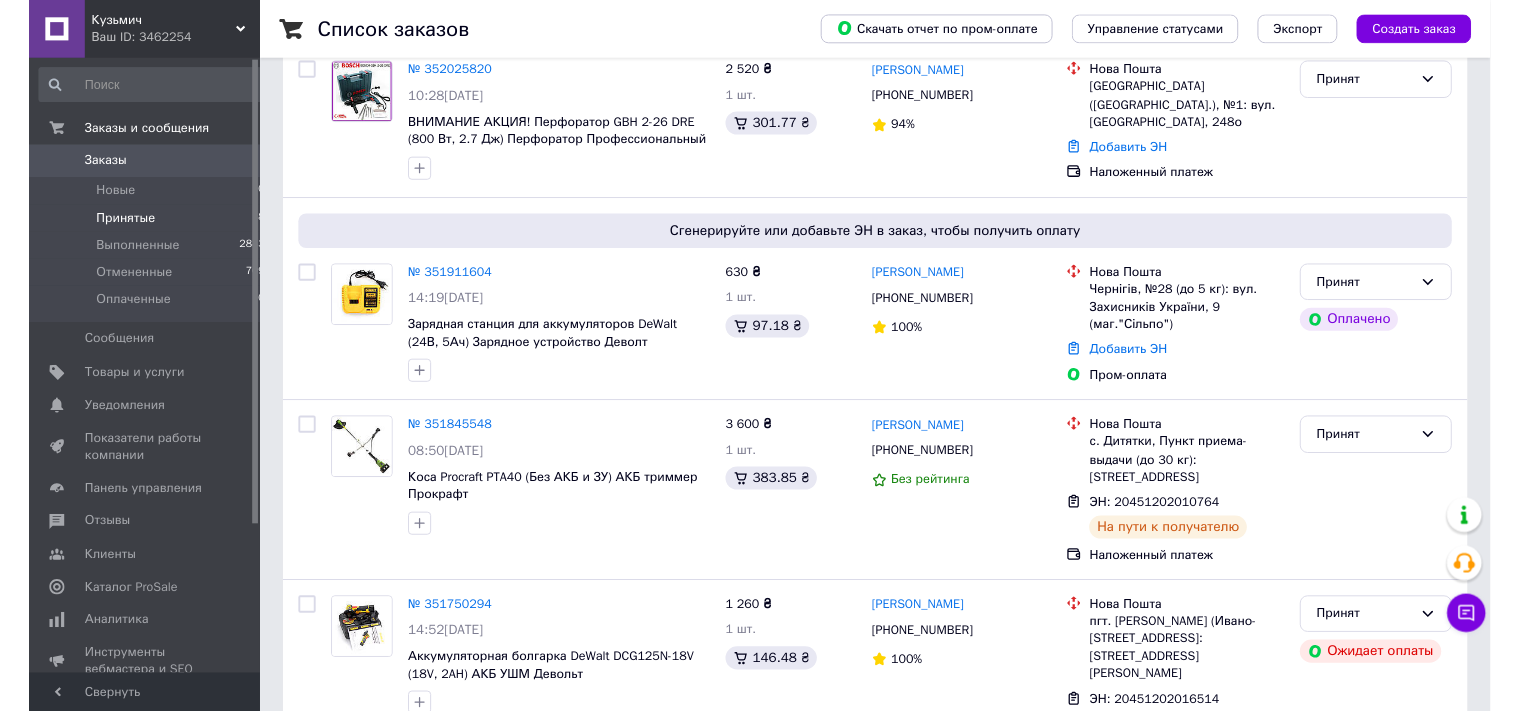 scroll, scrollTop: 0, scrollLeft: 0, axis: both 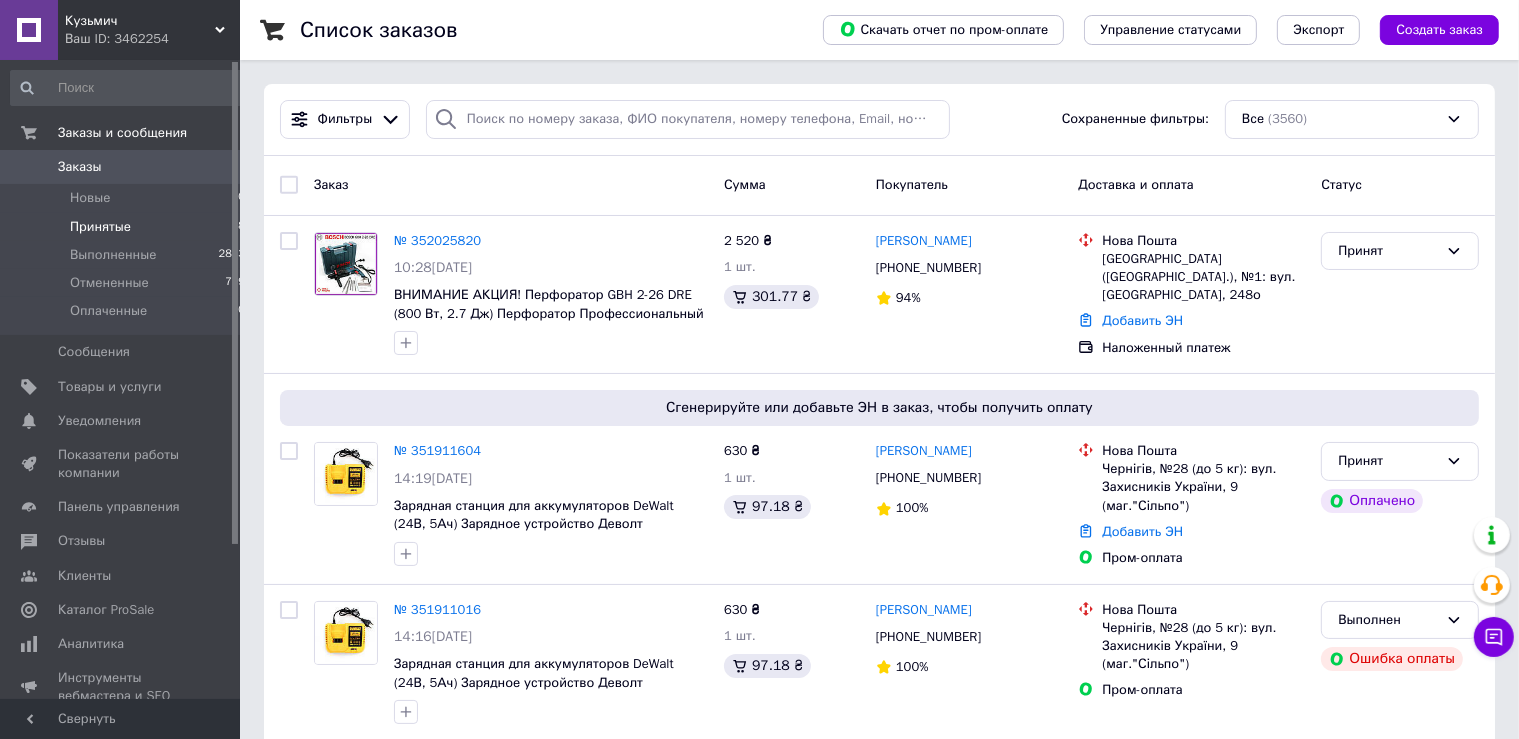 click on "Принятые 8" at bounding box center (128, 227) 